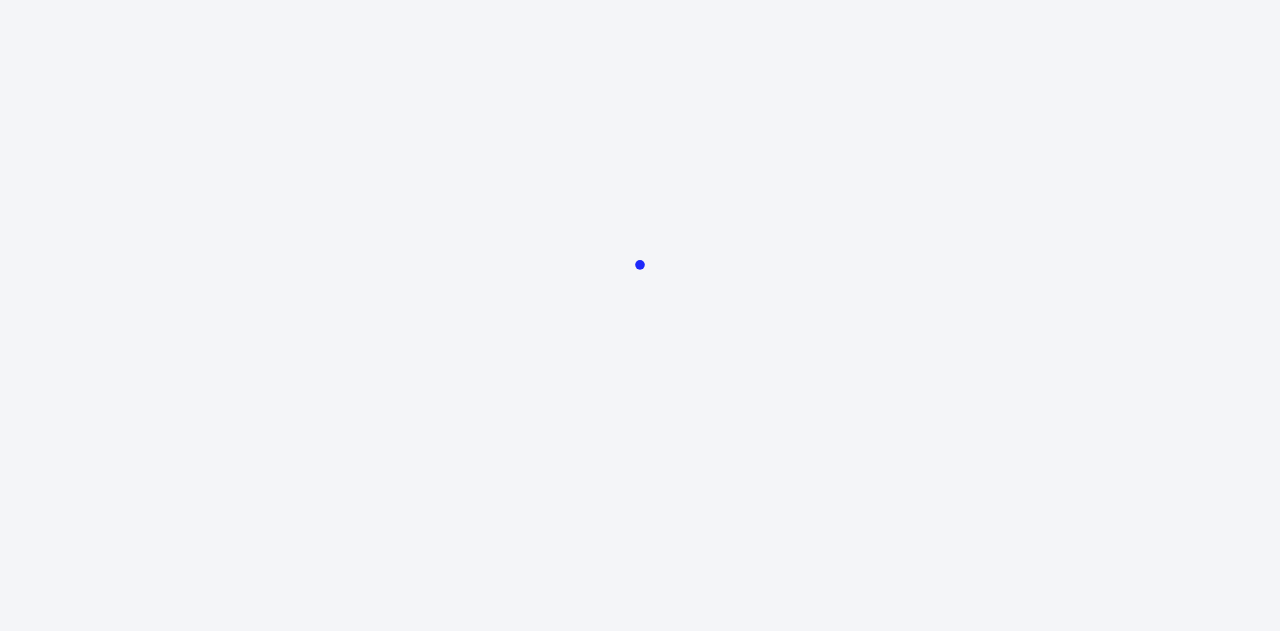 scroll, scrollTop: 0, scrollLeft: 0, axis: both 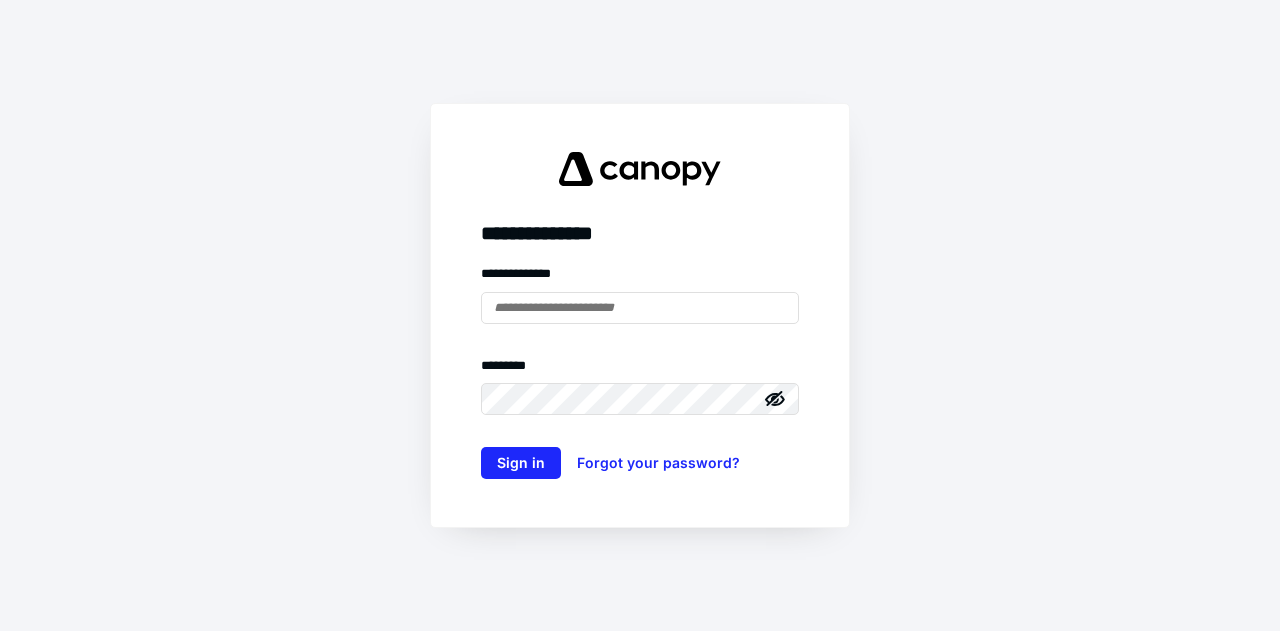 type on "**********" 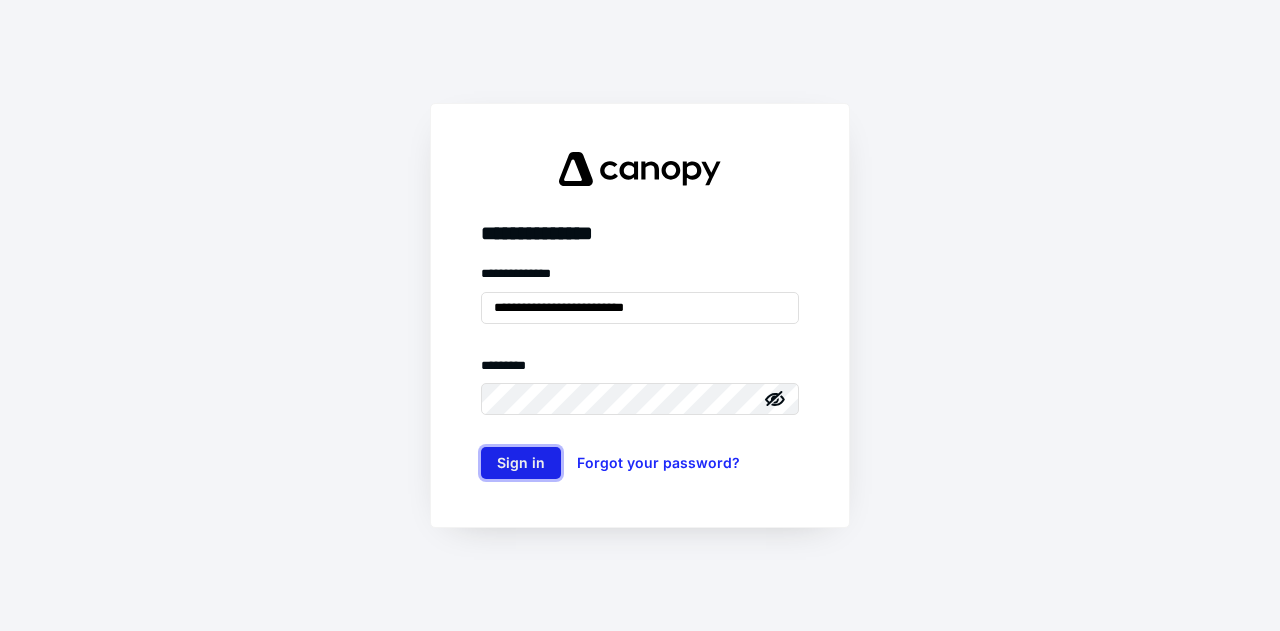click on "Sign in" at bounding box center (521, 463) 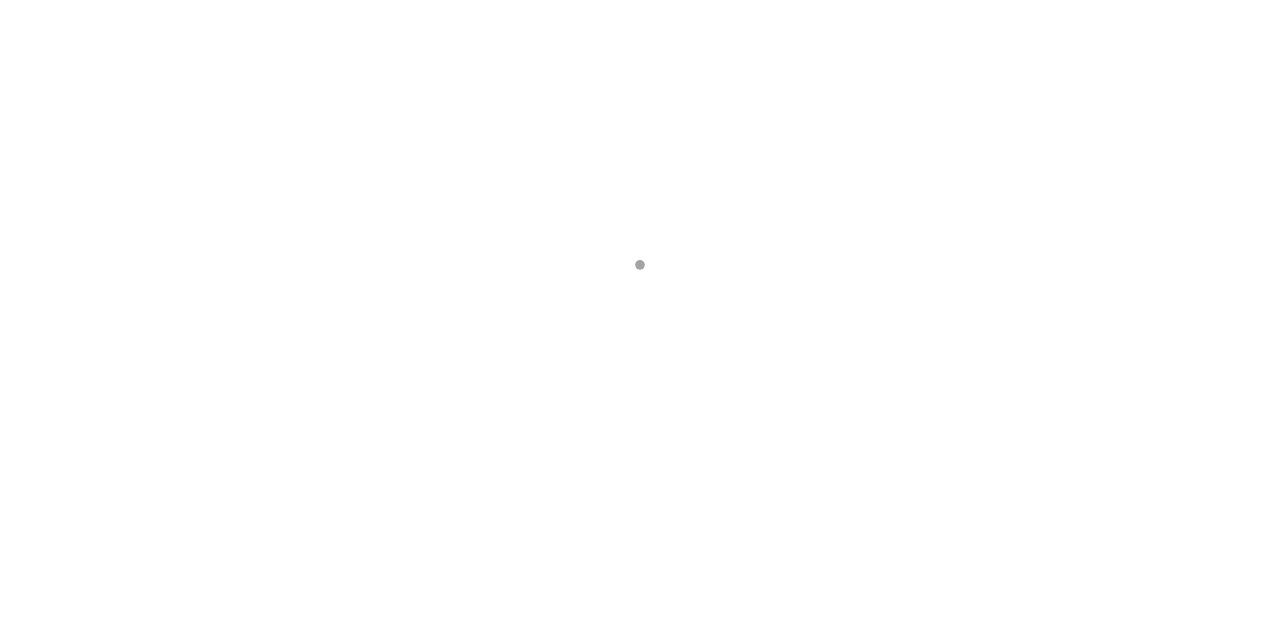 scroll, scrollTop: 0, scrollLeft: 0, axis: both 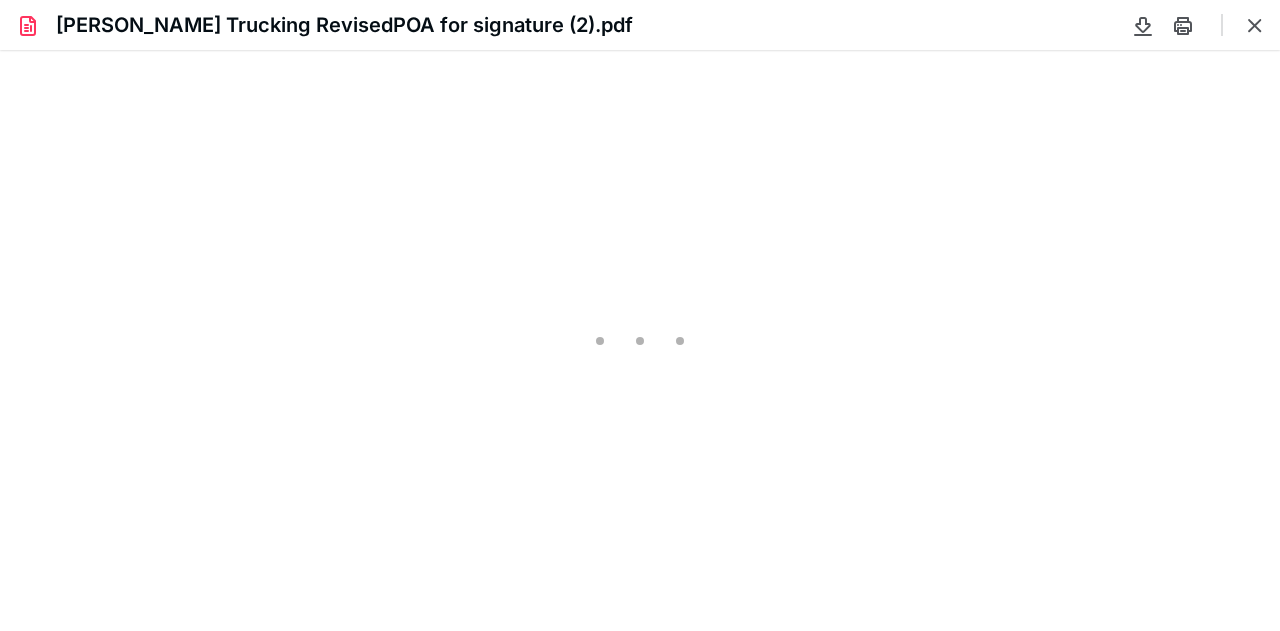 type on "68" 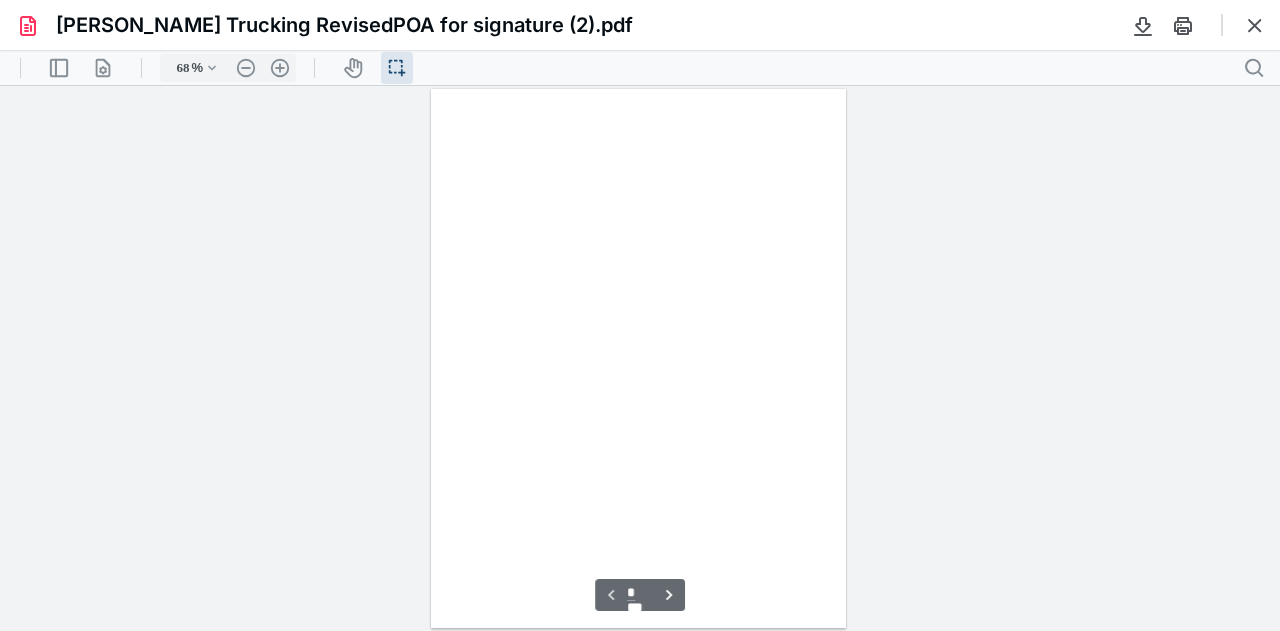 scroll, scrollTop: 39, scrollLeft: 0, axis: vertical 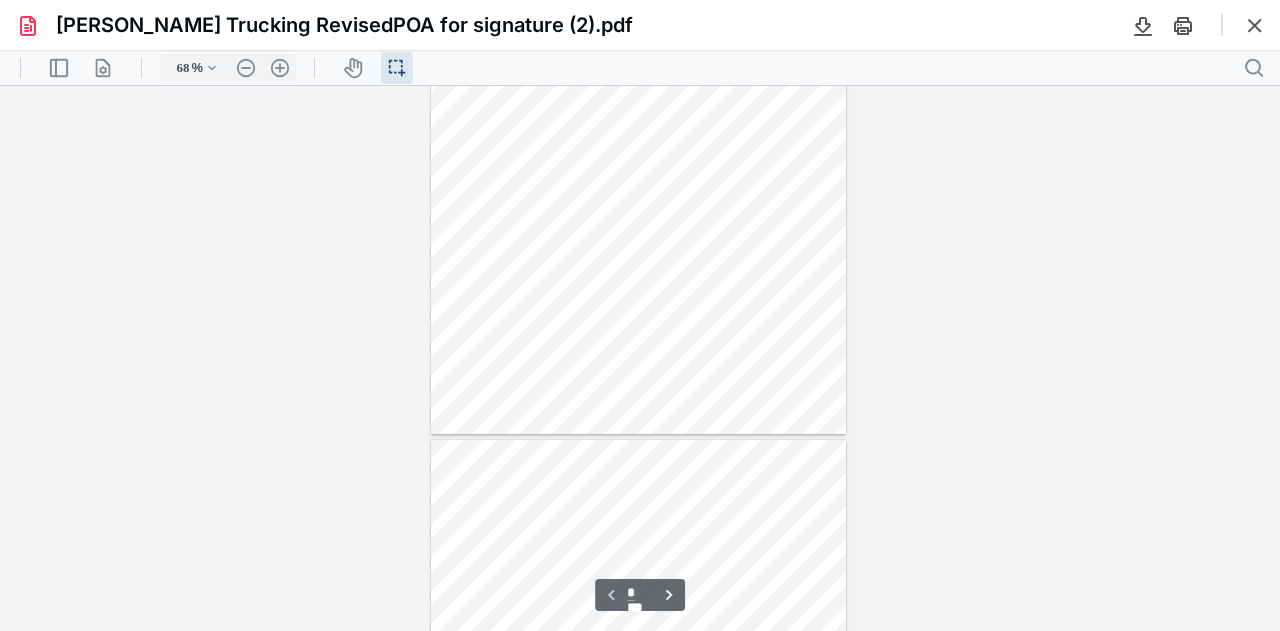 type on "*" 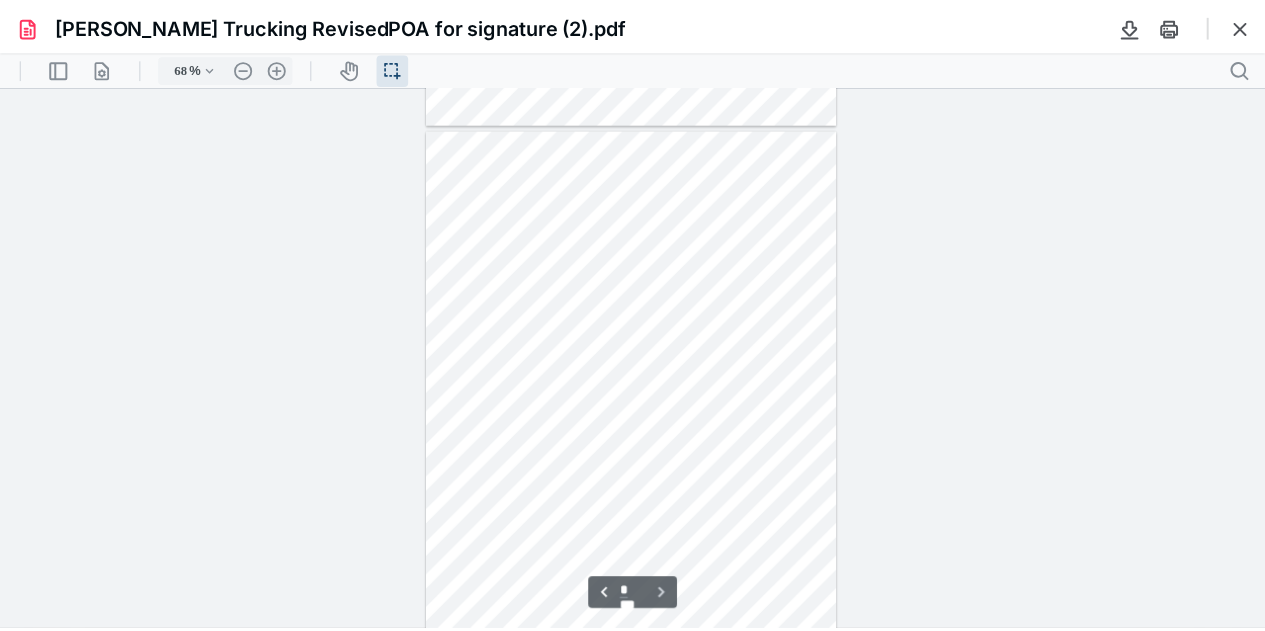 scroll, scrollTop: 546, scrollLeft: 0, axis: vertical 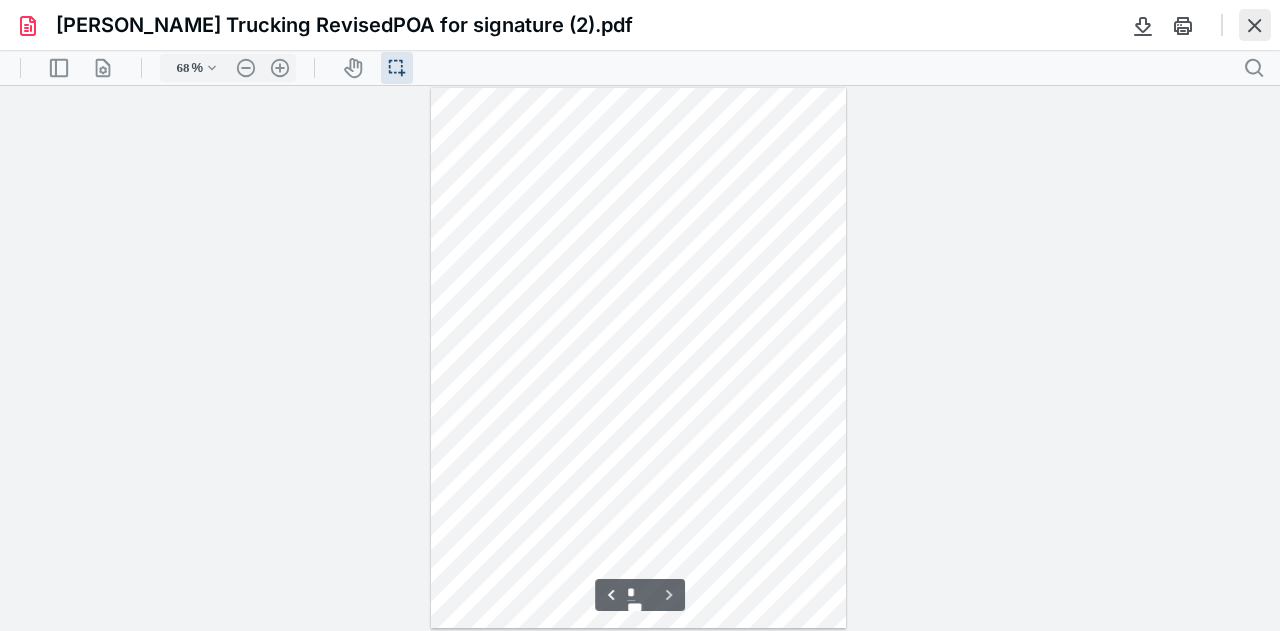 click at bounding box center [1255, 25] 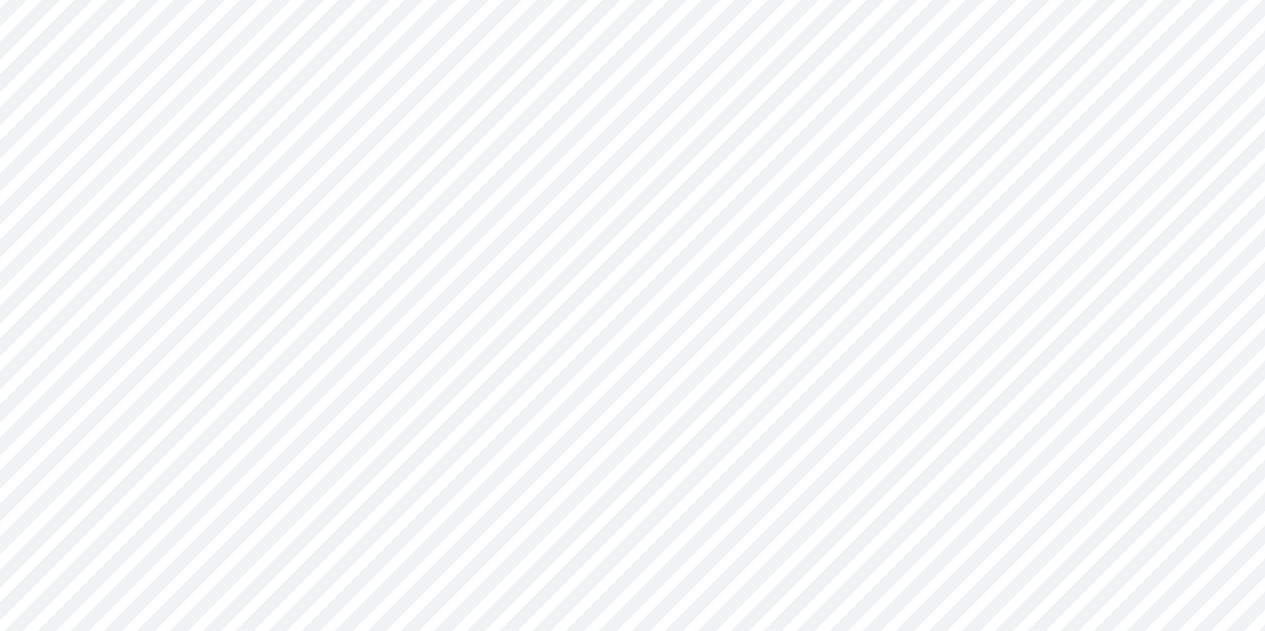 scroll, scrollTop: 125, scrollLeft: 0, axis: vertical 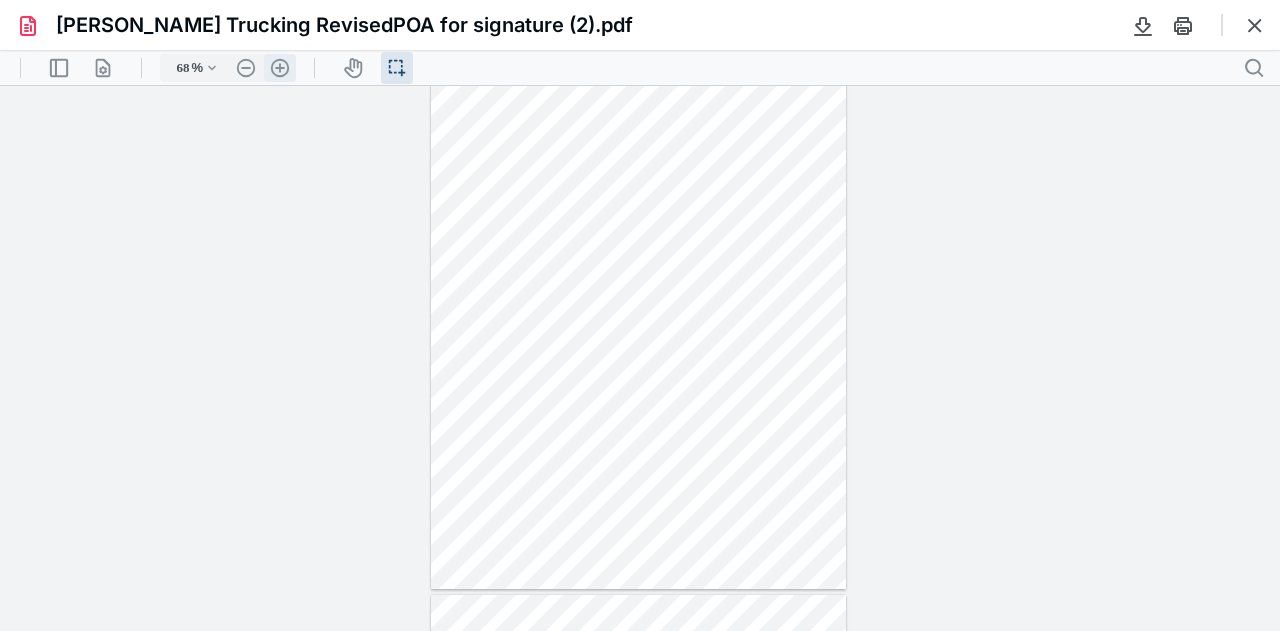 click on ".cls-1{fill:#abb0c4;} icon - header - zoom - in - line" at bounding box center (280, 68) 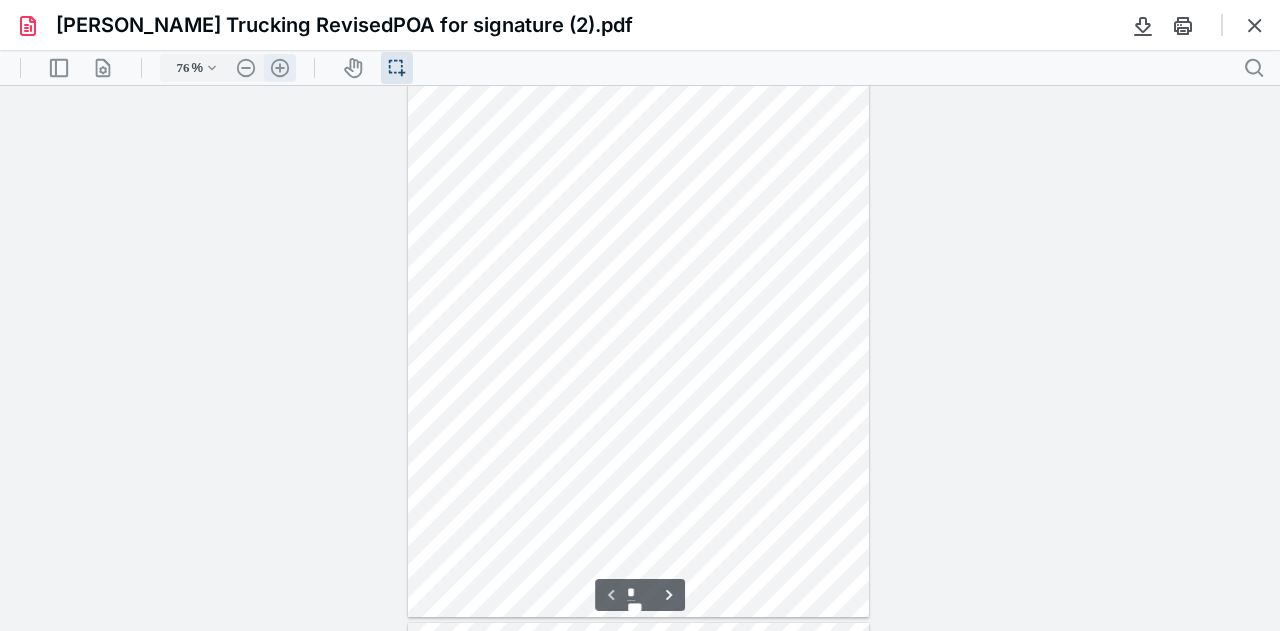 click on ".cls-1{fill:#abb0c4;} icon - header - zoom - in - line" at bounding box center [280, 68] 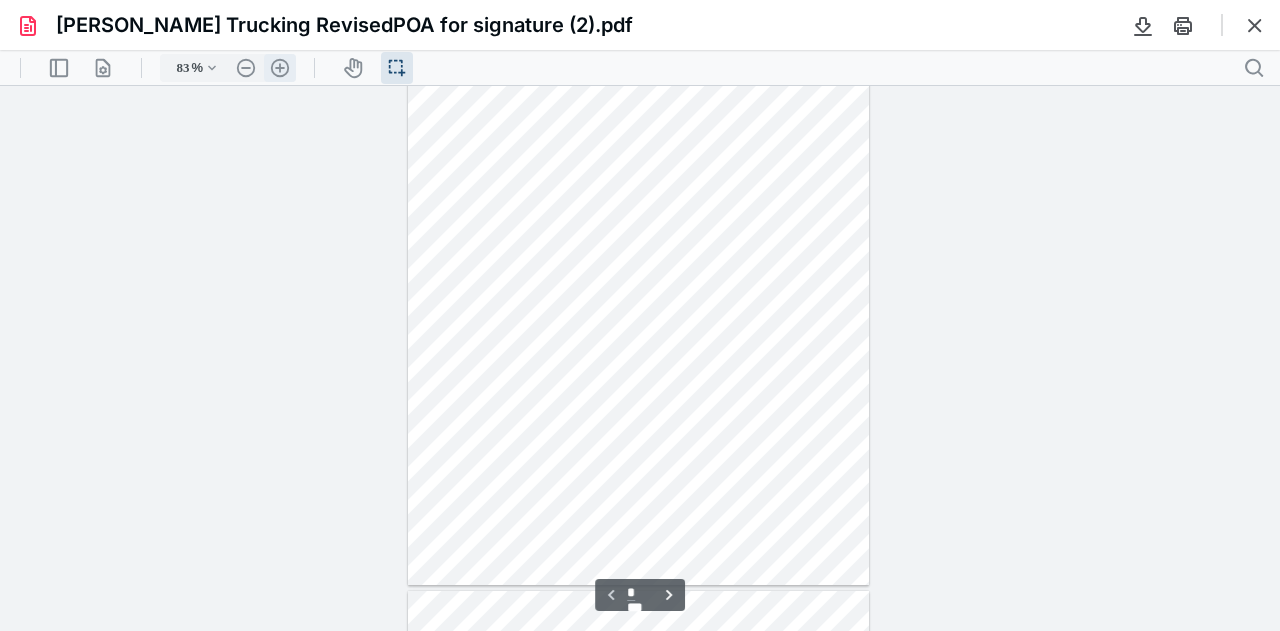 click at bounding box center [640, 358] 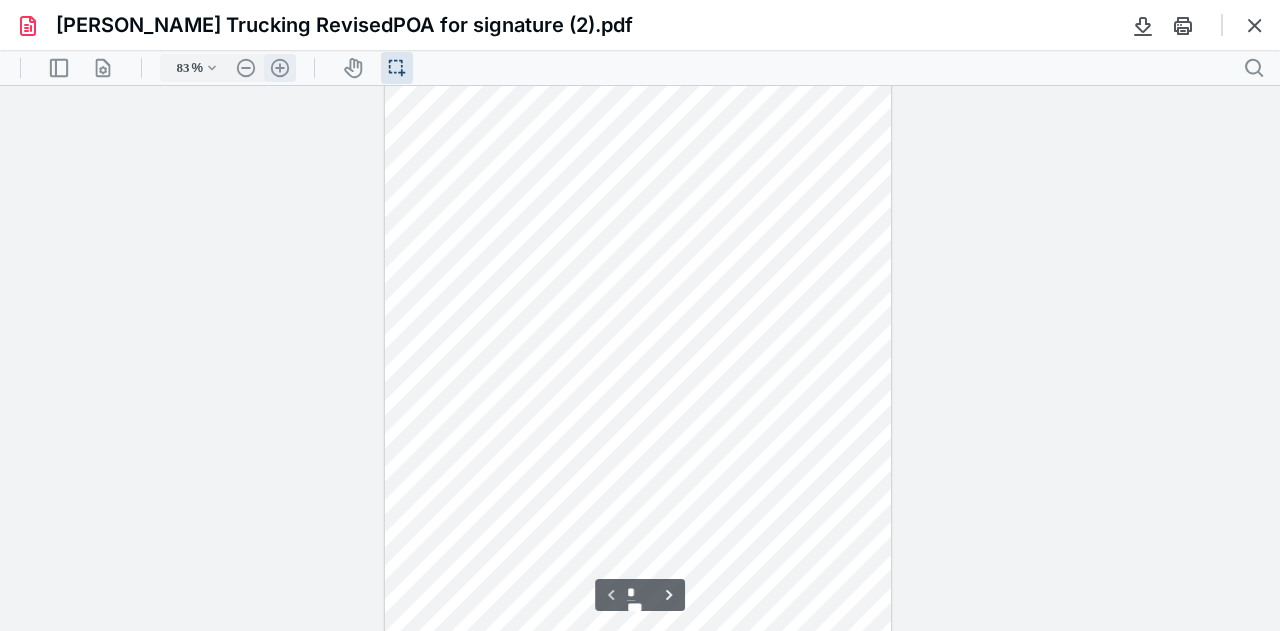 click on ".cls-1{fill:#abb0c4;} icon - header - zoom - in - line" at bounding box center [280, 68] 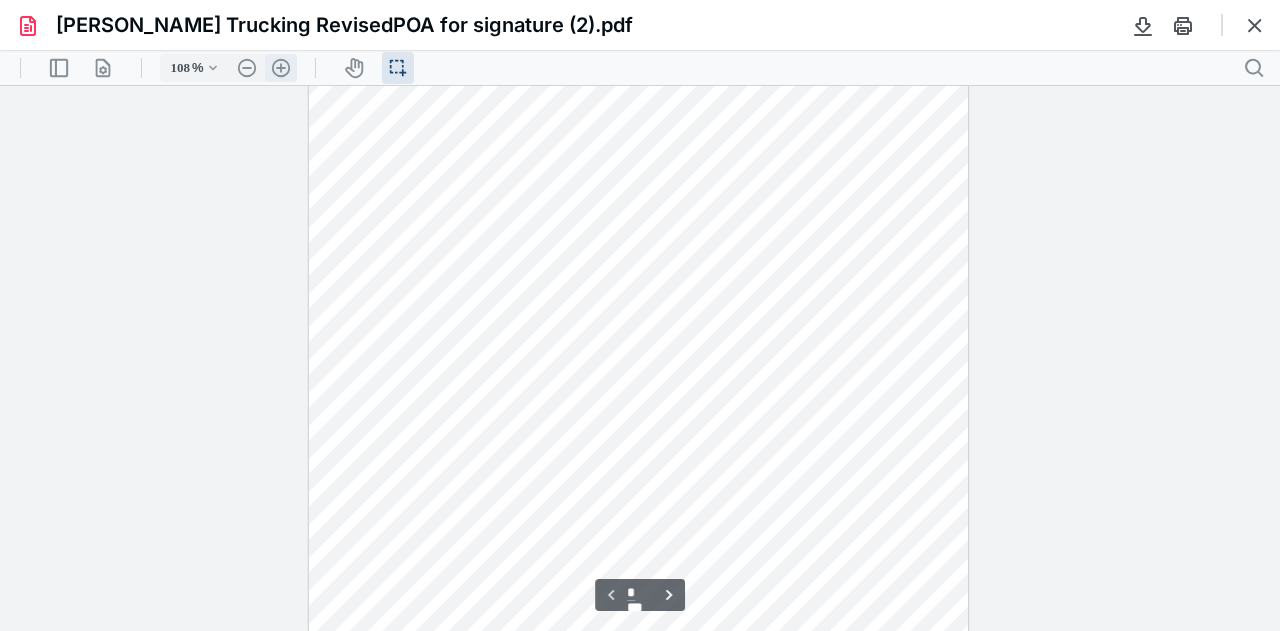 click at bounding box center (640, 358) 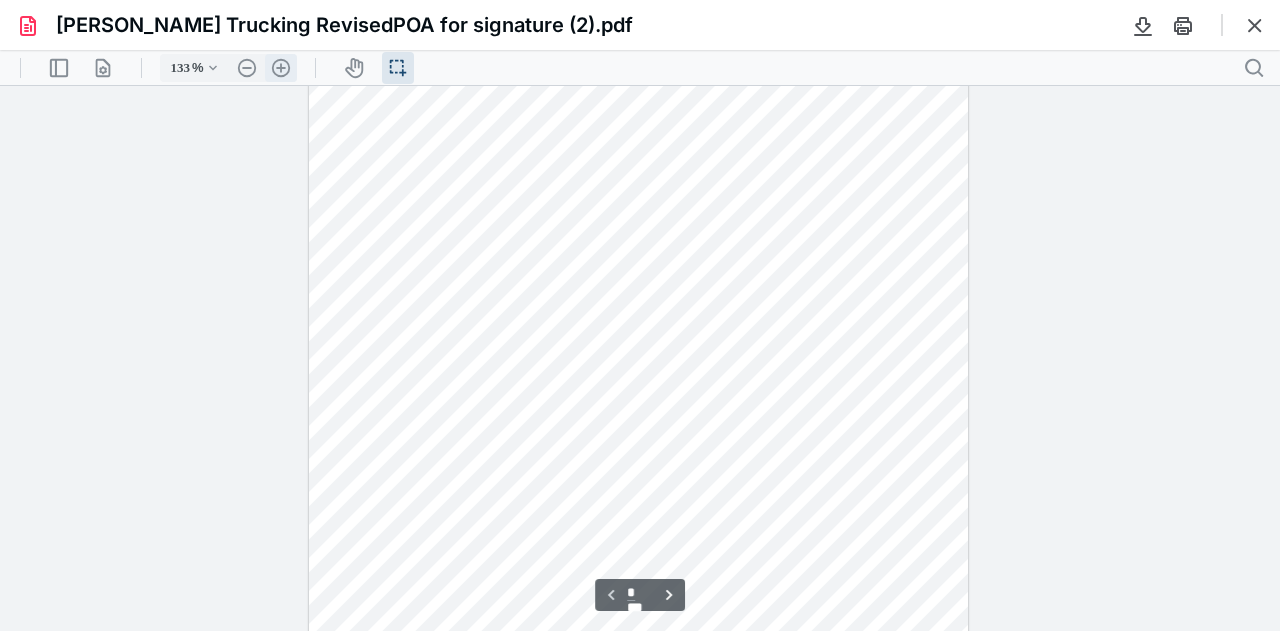scroll, scrollTop: 319, scrollLeft: 0, axis: vertical 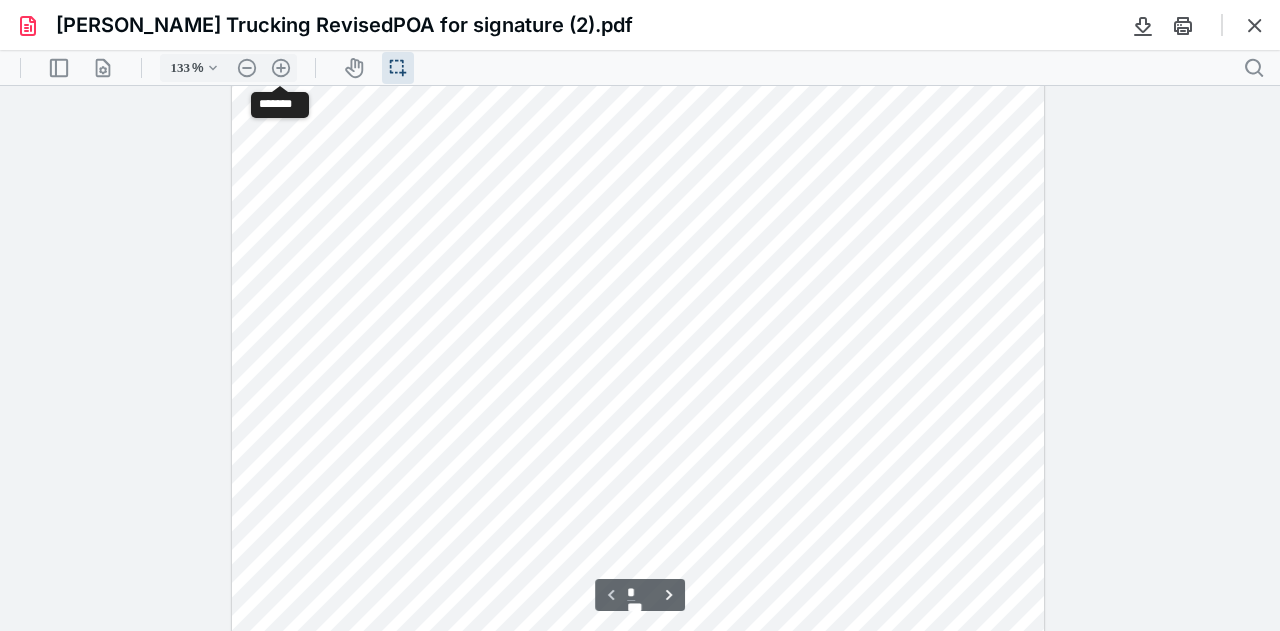 click on ".cls-1{fill:#abb0c4;} icon - header - sidebar - line .cls-1{fill:#abb0c4;} icon - header - page manipulation - line 133 % .cls-1{fill:#abb0c4;} icon - chevron - down .cls-1{fill:#abb0c4;} icon - header - zoom - out - line Current zoom is   133 % .cls-1{fill:#abb0c4;} icon - header - zoom - in - line icon-header-pan20 icon / operation / multi select .cls-1{fill:#abb0c4;} icon - header - search" at bounding box center [640, 67] 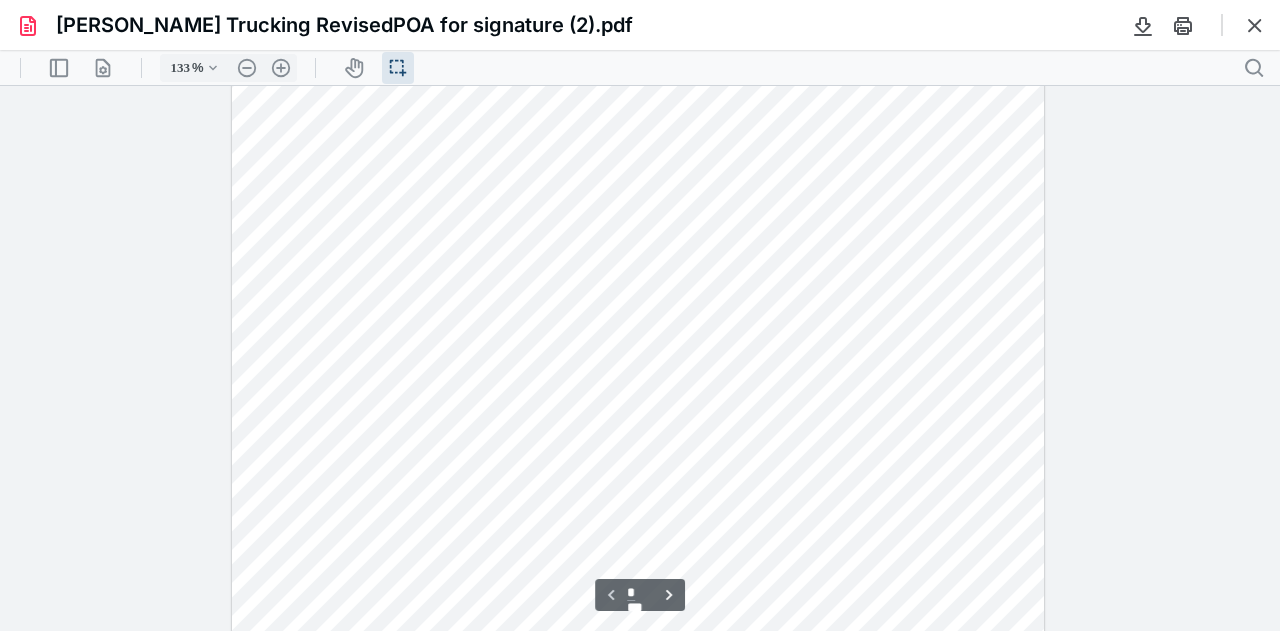 click at bounding box center [638, 300] 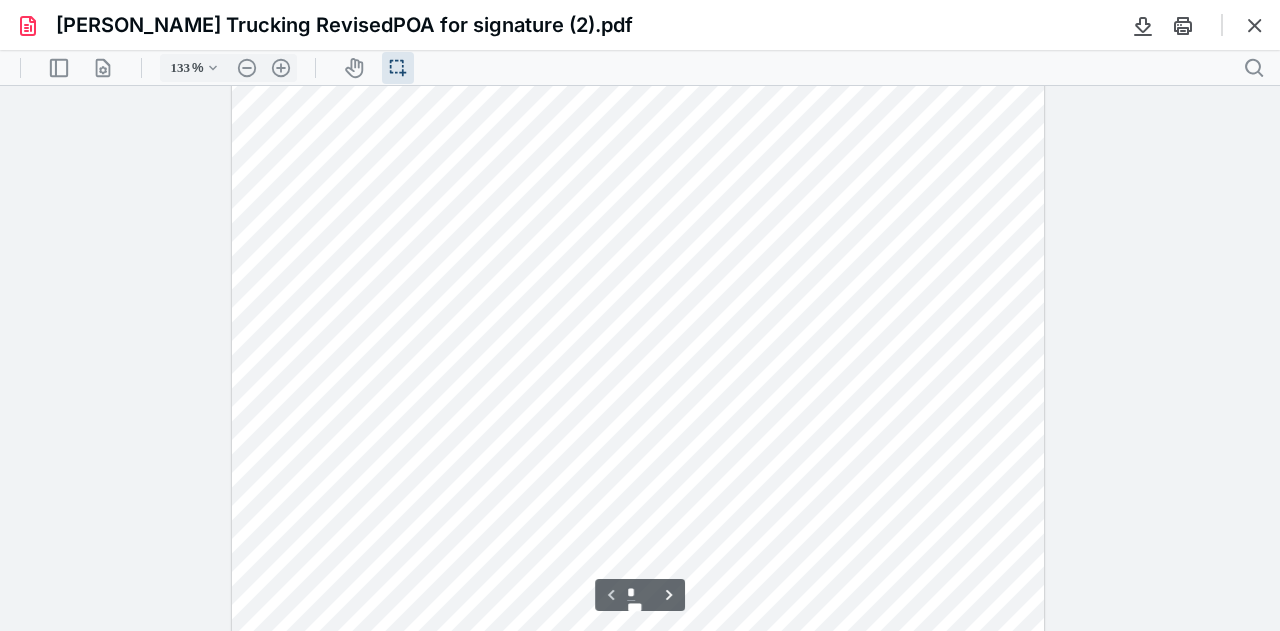 scroll, scrollTop: 430, scrollLeft: 0, axis: vertical 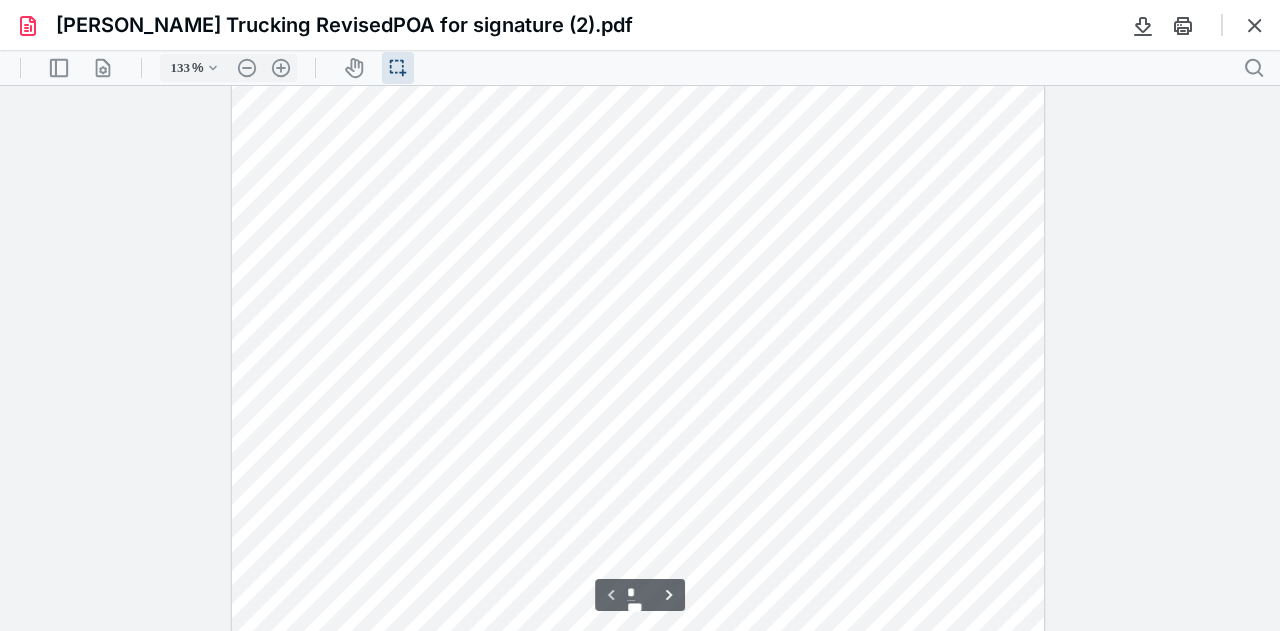 click at bounding box center [640, 358] 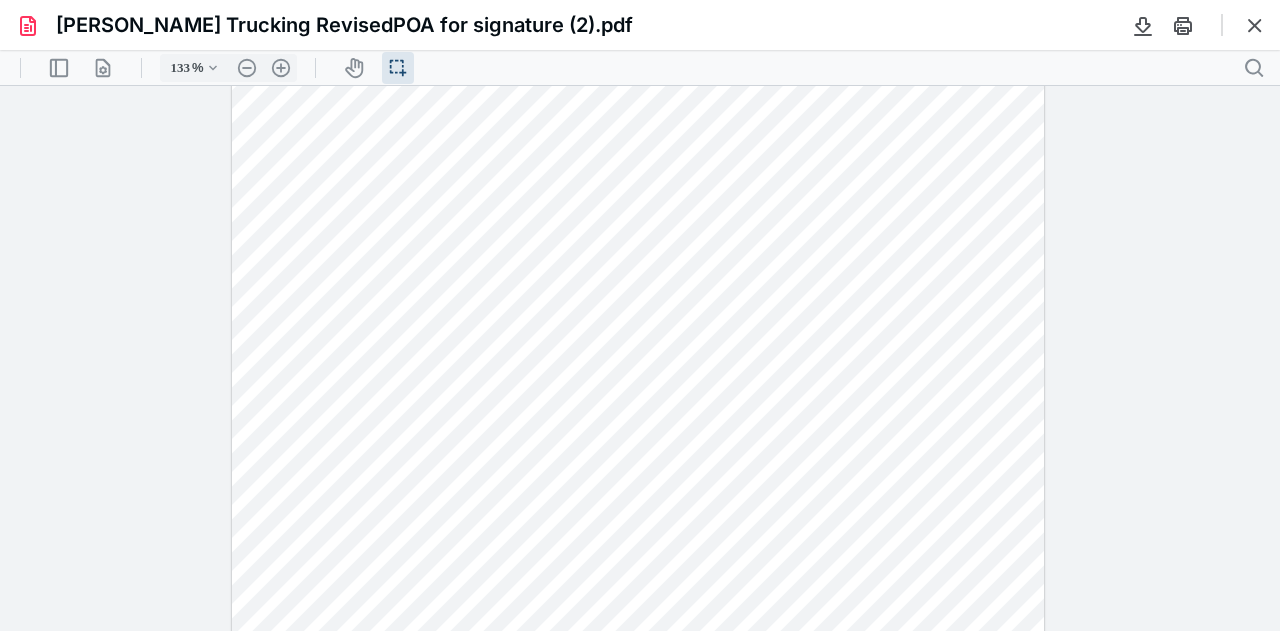 click at bounding box center [640, 358] 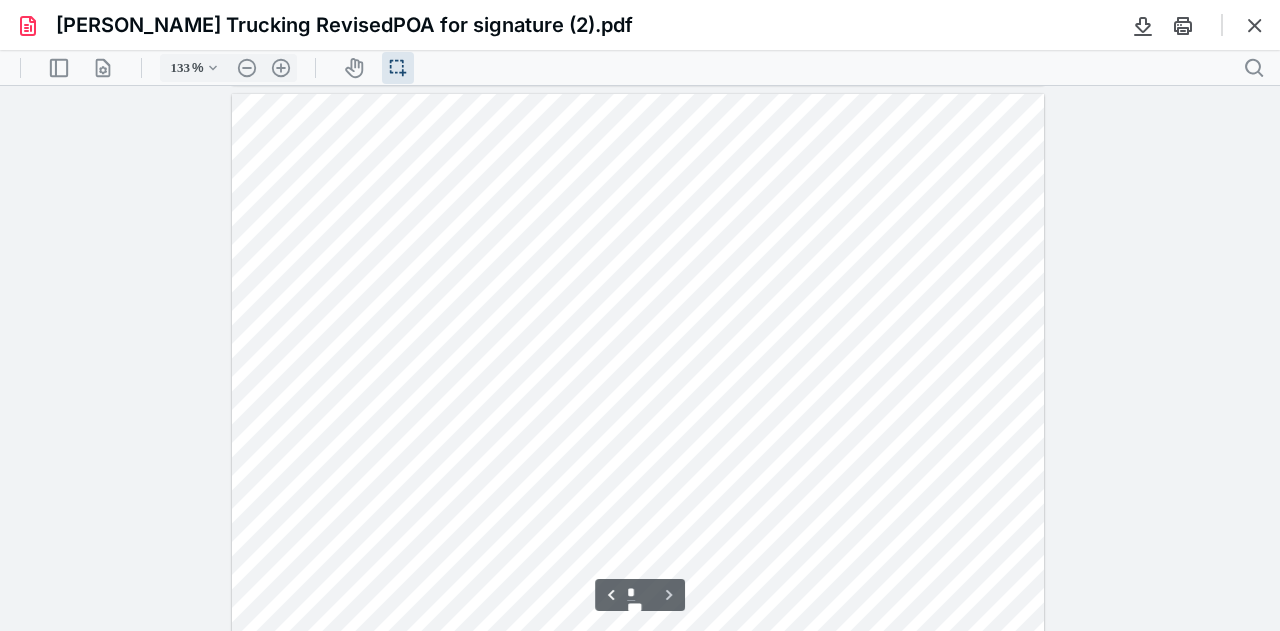 scroll, scrollTop: 1063, scrollLeft: 0, axis: vertical 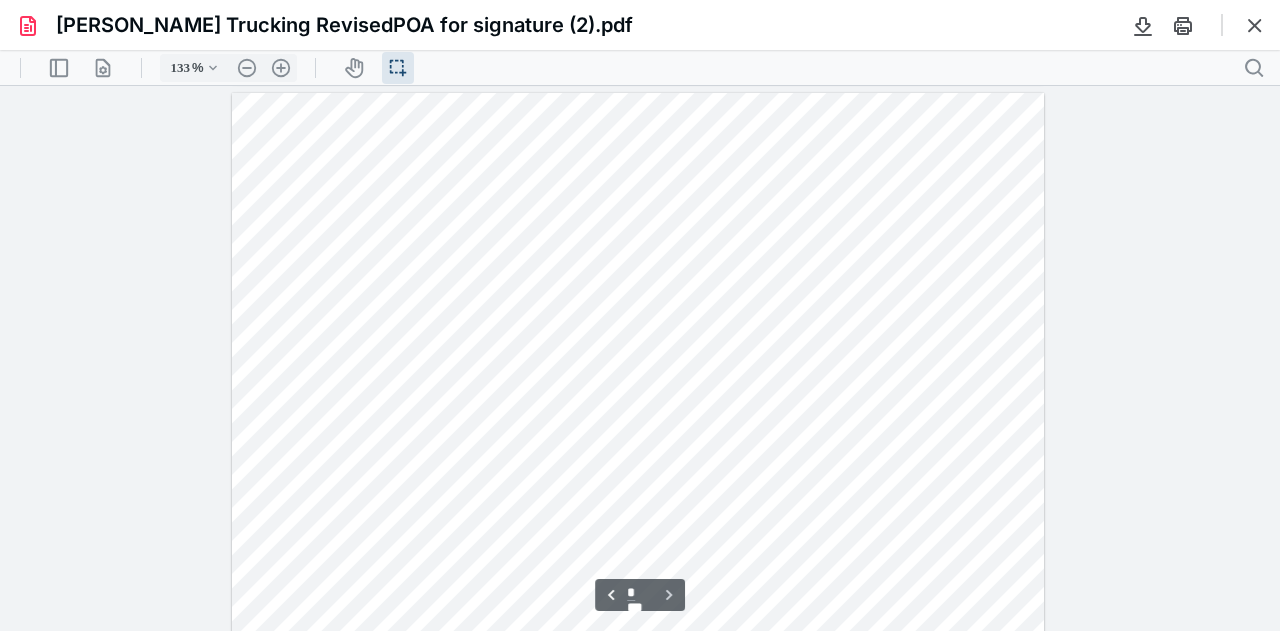 click at bounding box center [638, 621] 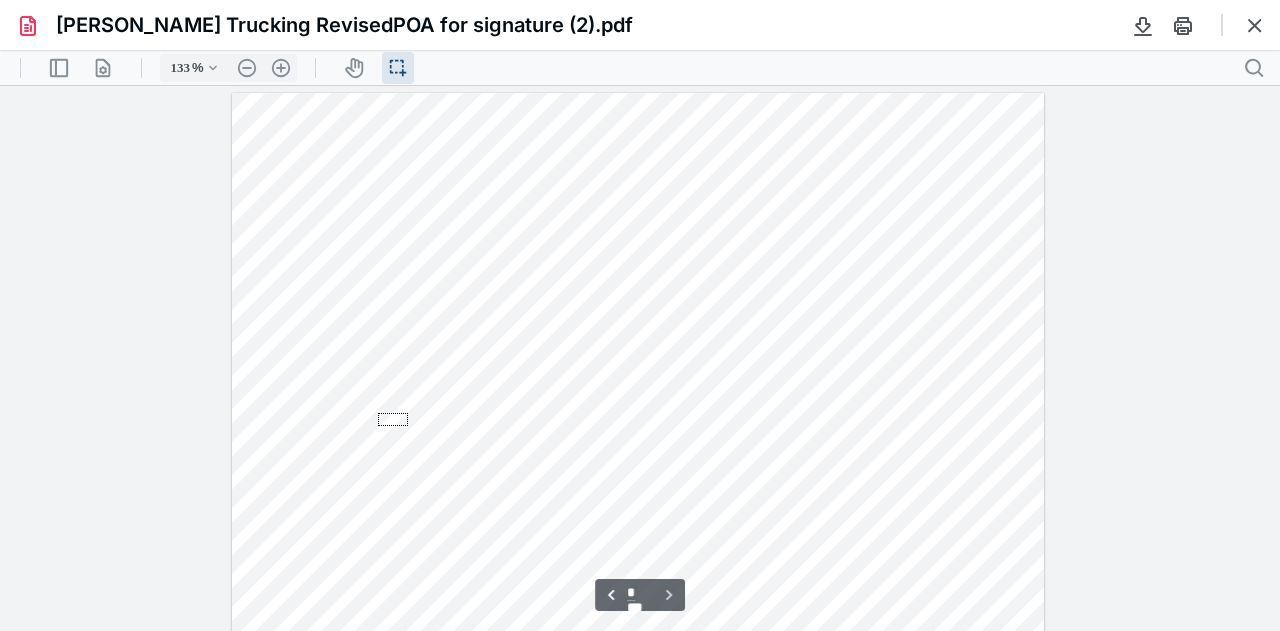 drag, startPoint x: 408, startPoint y: 413, endPoint x: 378, endPoint y: 426, distance: 32.695564 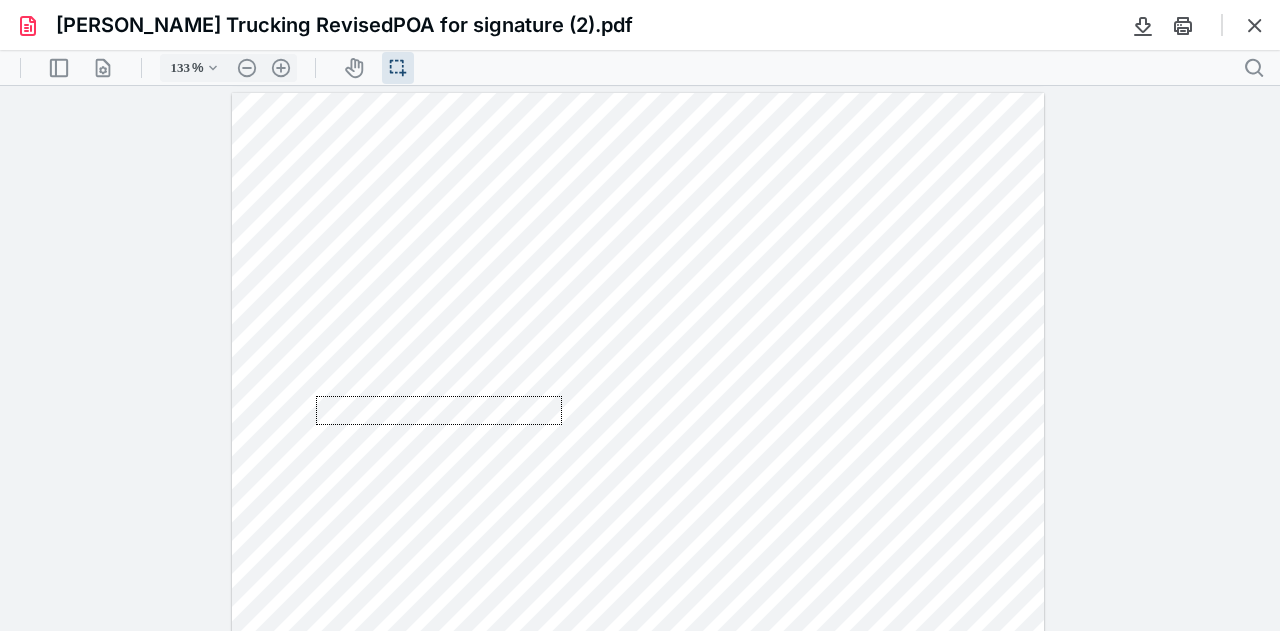 drag, startPoint x: 316, startPoint y: 396, endPoint x: 562, endPoint y: 425, distance: 247.70345 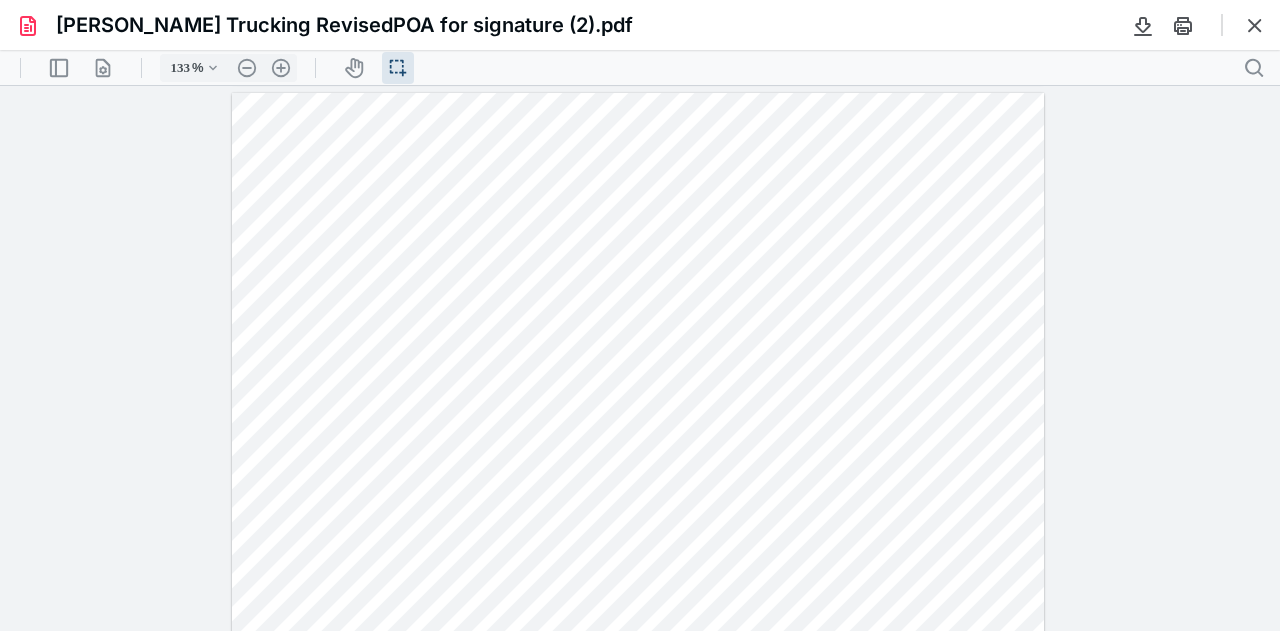click at bounding box center [826, 67] 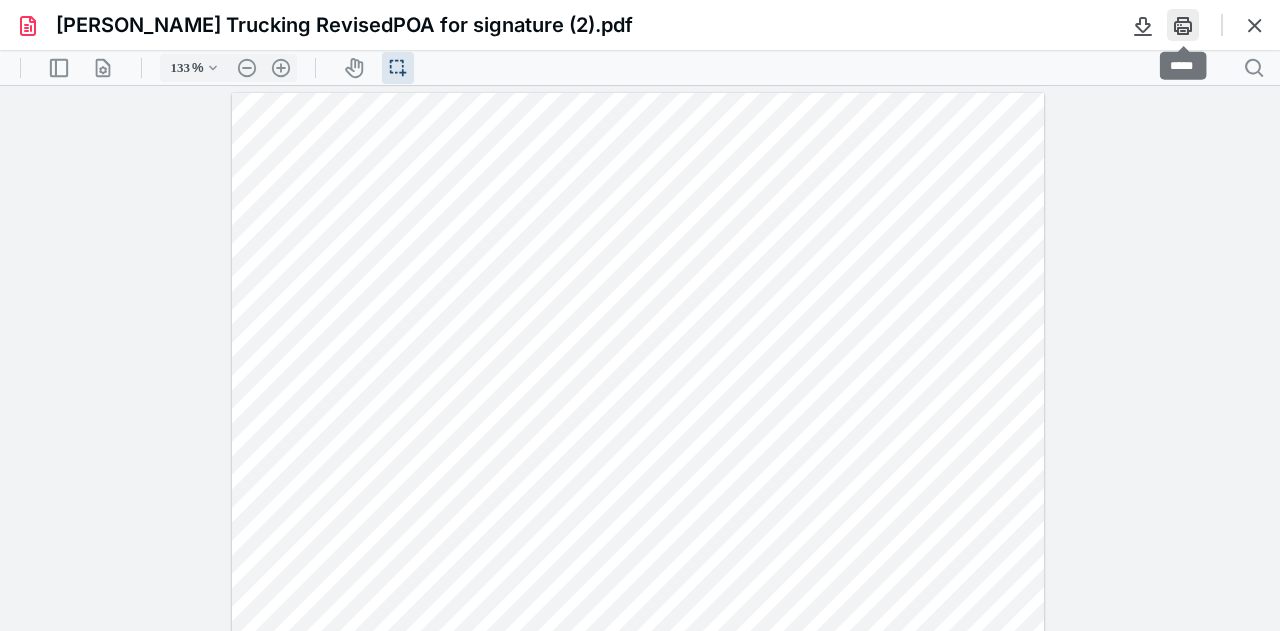 click at bounding box center (1183, 25) 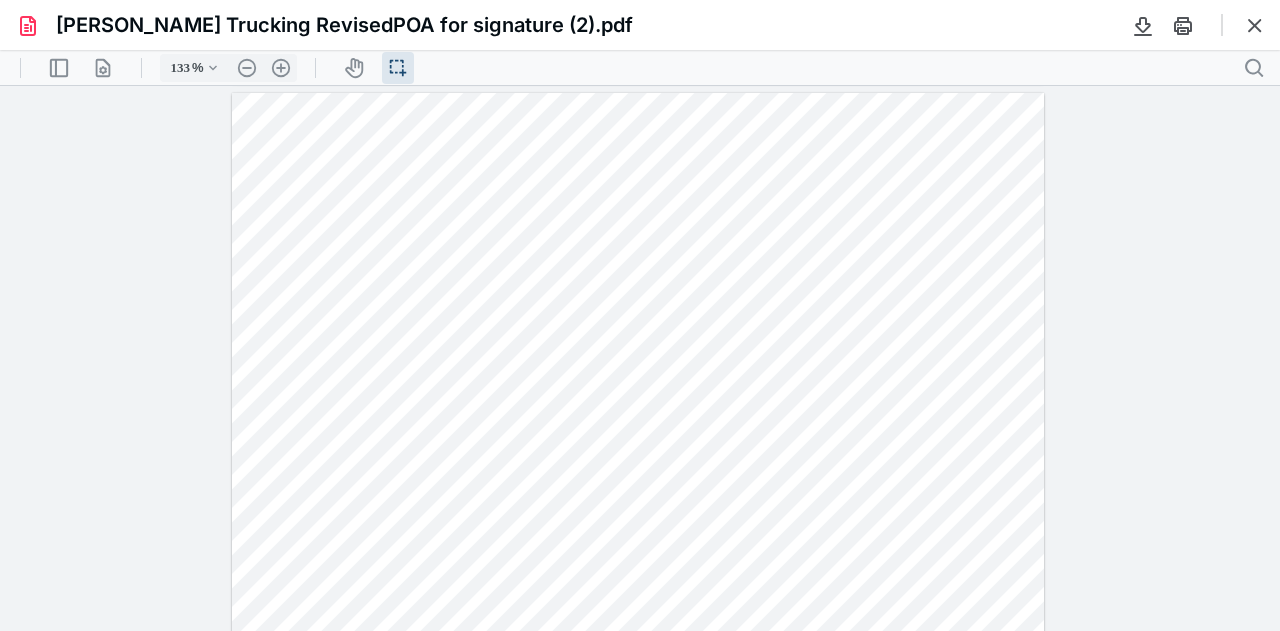 click at bounding box center (640, 358) 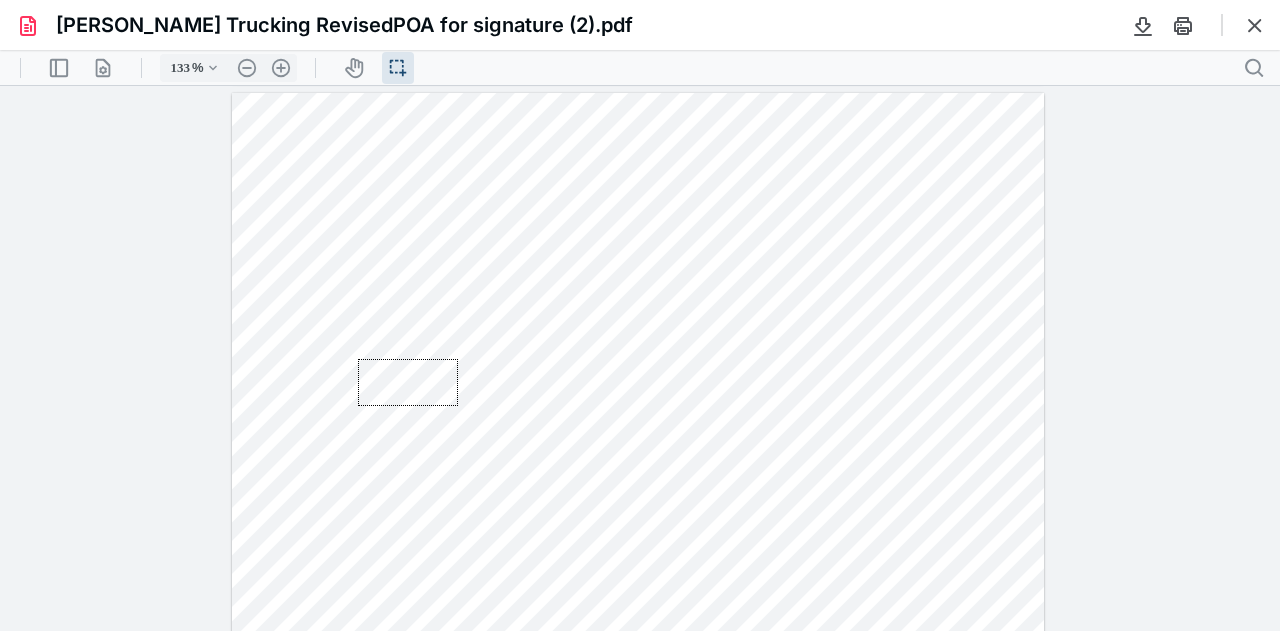 drag, startPoint x: 358, startPoint y: 406, endPoint x: 471, endPoint y: 360, distance: 122.0041 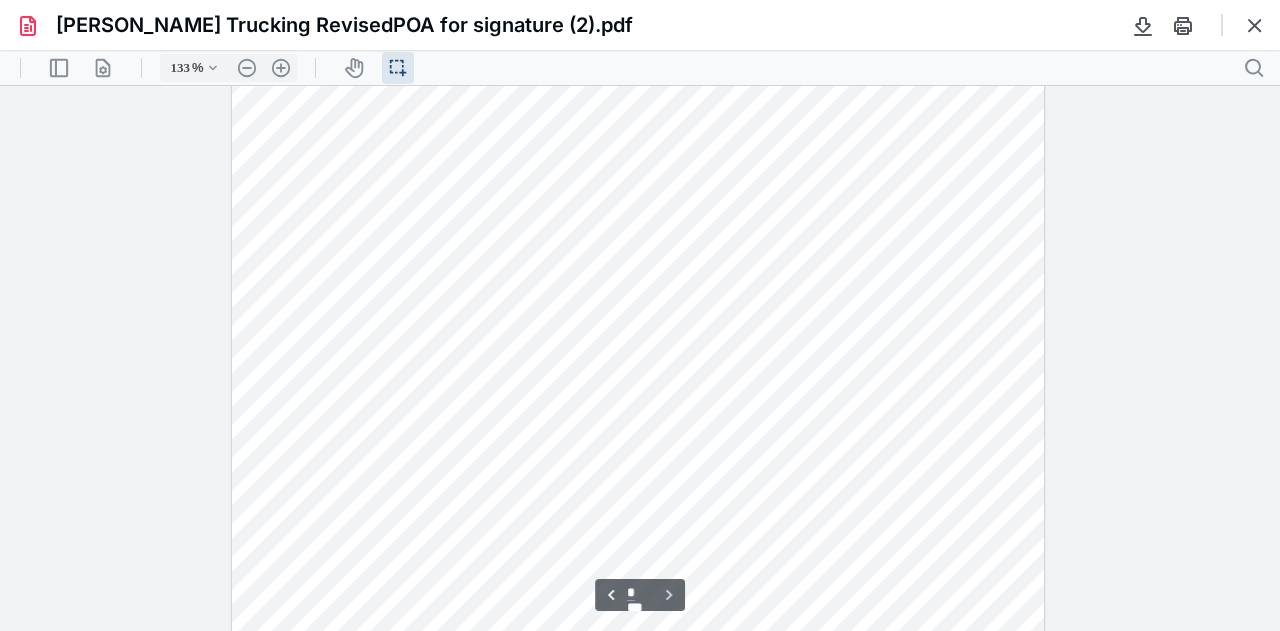 scroll, scrollTop: 1128, scrollLeft: 0, axis: vertical 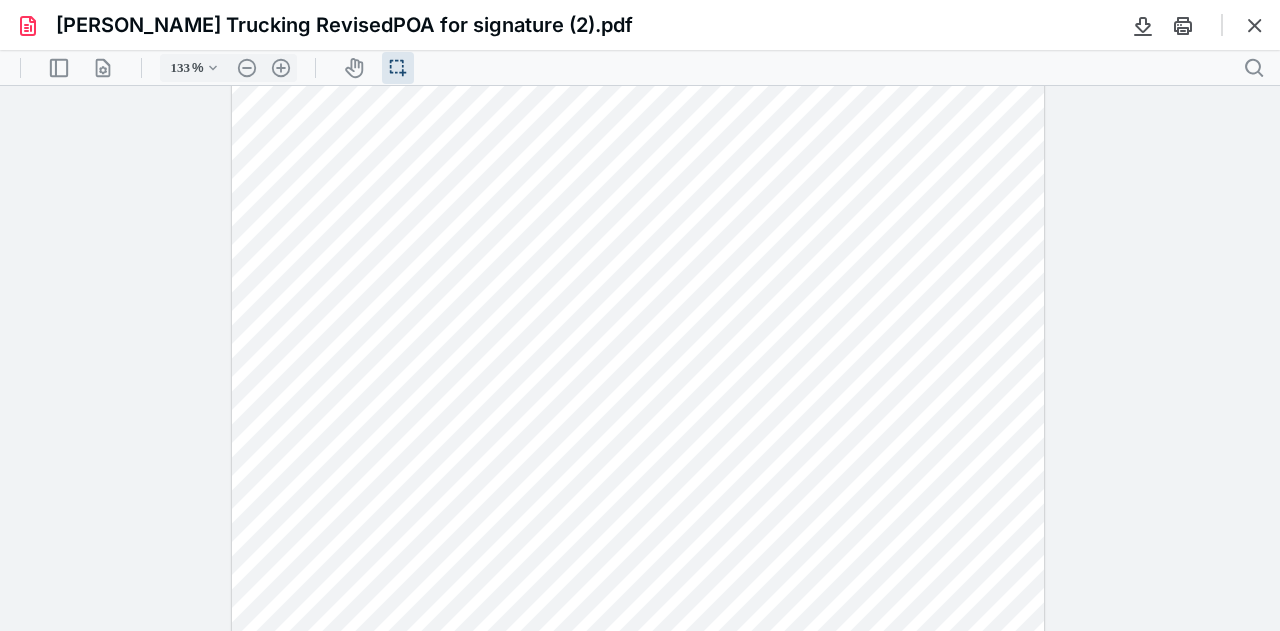 click on ".cls-1{fill:#abb0c4;} icon - header - sidebar - line .cls-1{fill:#abb0c4;} icon - header - page manipulation - line 133 % .cls-1{fill:#abb0c4;} icon - chevron - down .cls-1{fill:#abb0c4;} icon - header - zoom - out - line Current zoom is   133 % .cls-1{fill:#abb0c4;} icon - header - zoom - in - line icon-header-pan20 icon / operation / multi select .cls-1{fill:#abb0c4;} icon - header - search" at bounding box center [640, 67] 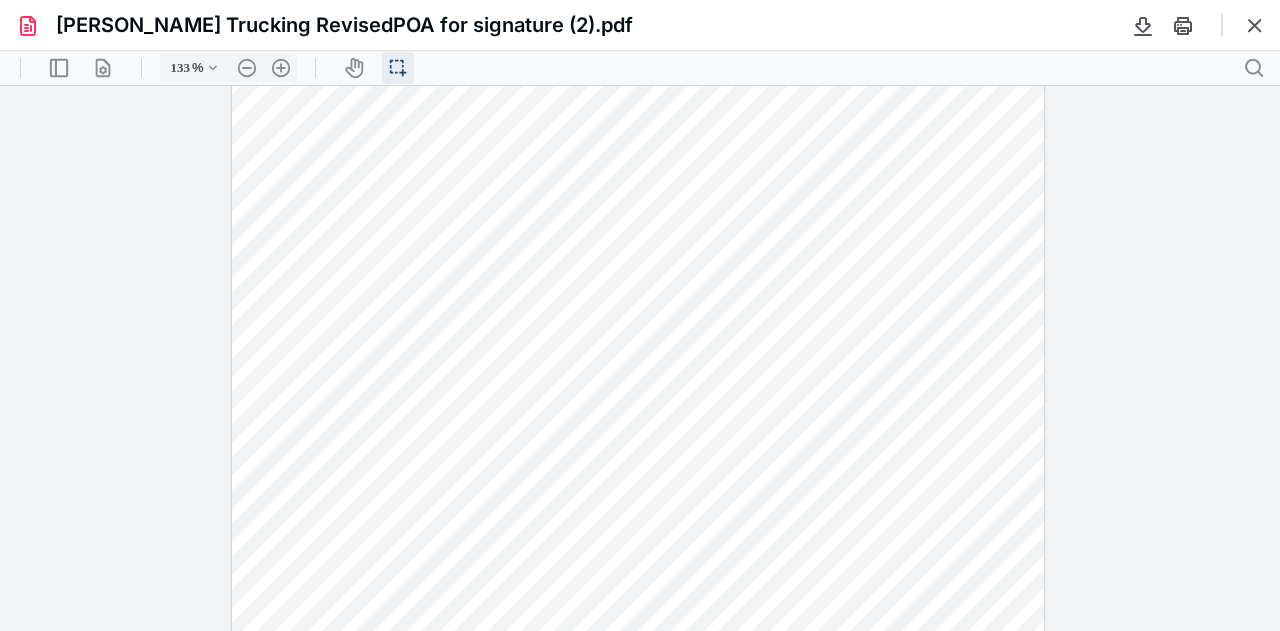 click on "icon / operation / multi select" at bounding box center [398, 68] 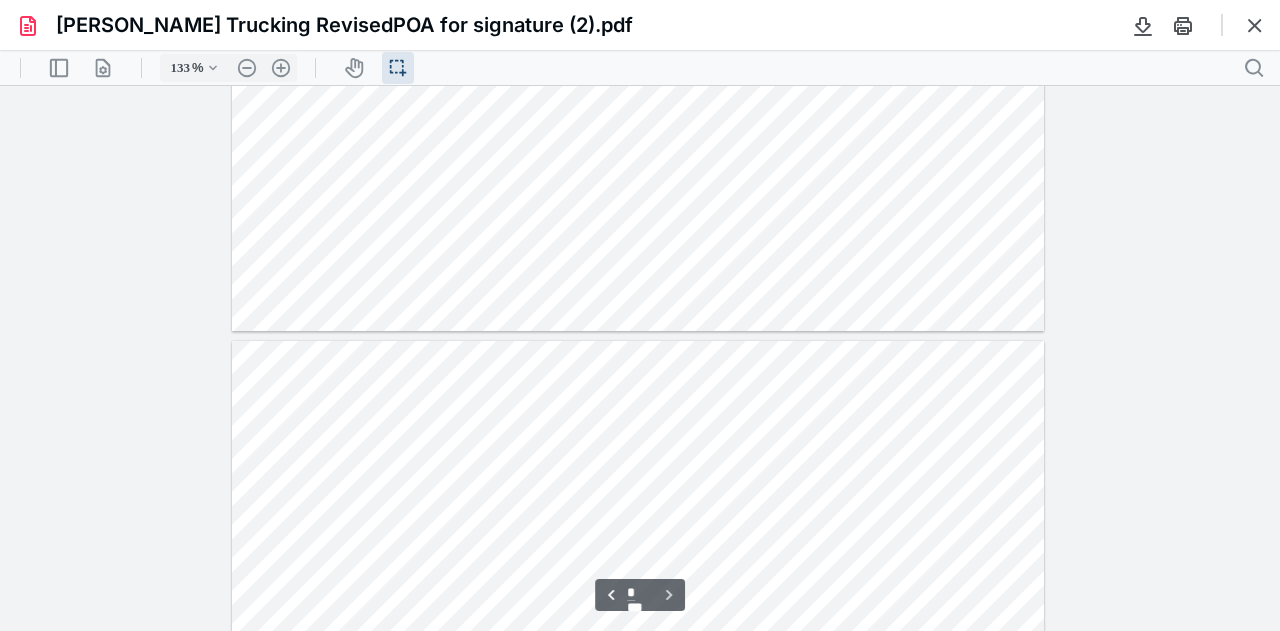 type on "*" 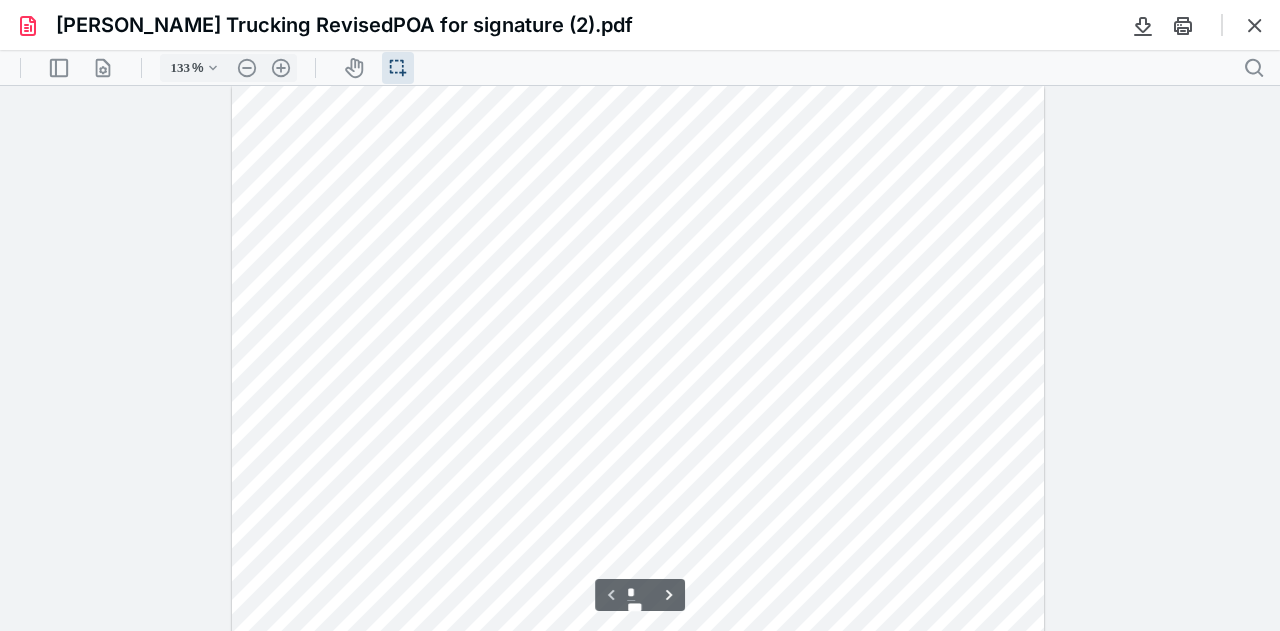 scroll, scrollTop: 0, scrollLeft: 0, axis: both 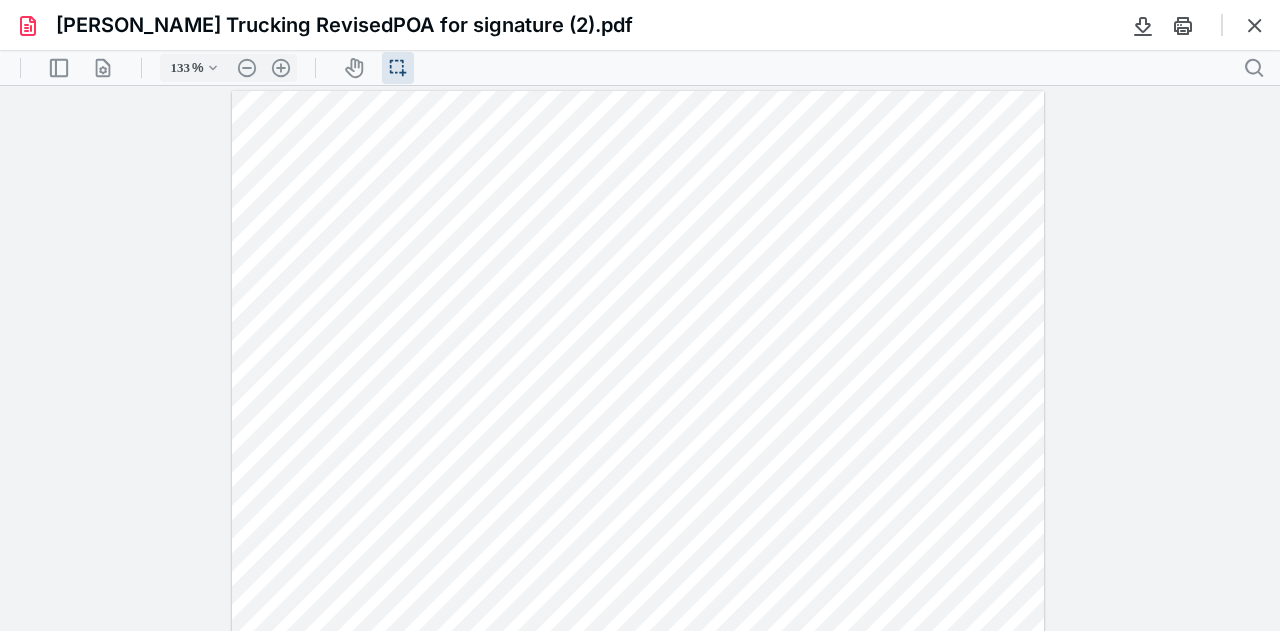 click at bounding box center [638, 619] 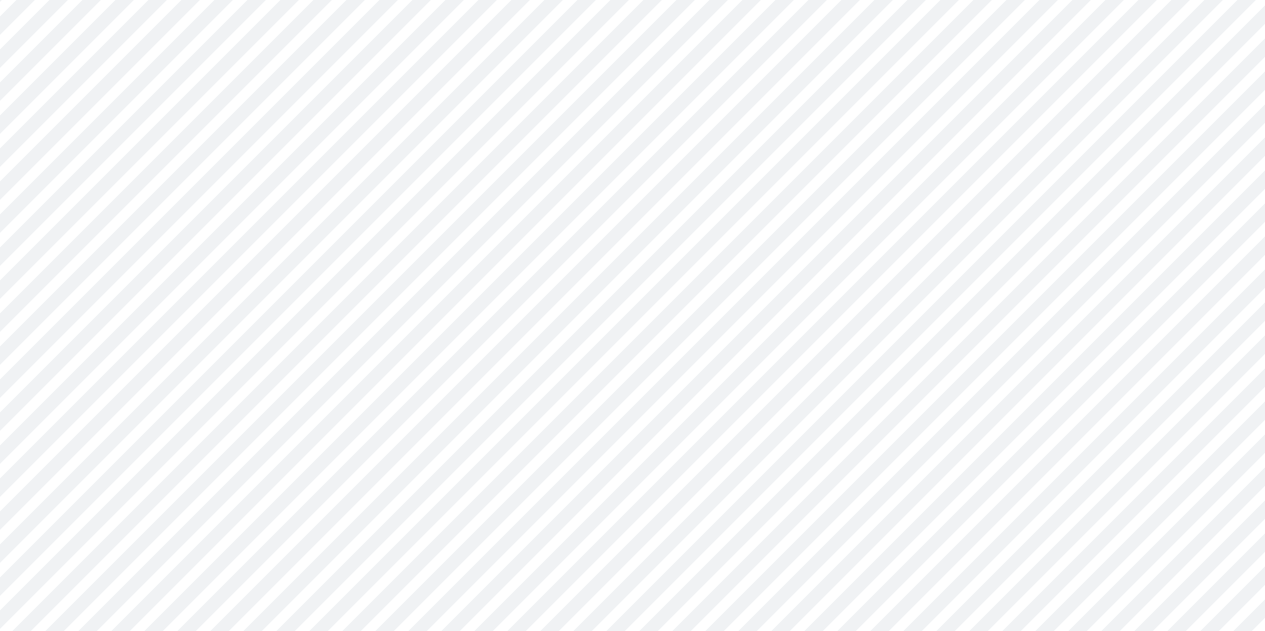 scroll, scrollTop: 88, scrollLeft: 0, axis: vertical 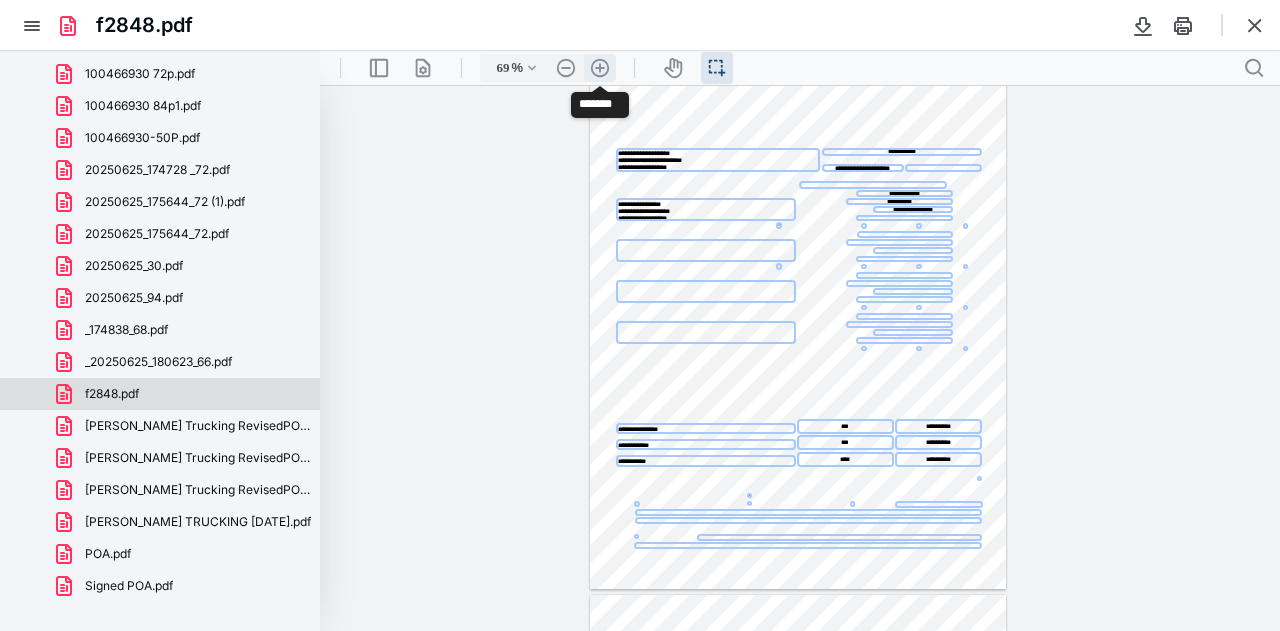 click on ".cls-1{fill:#abb0c4;} icon - header - zoom - in - line" at bounding box center (600, 68) 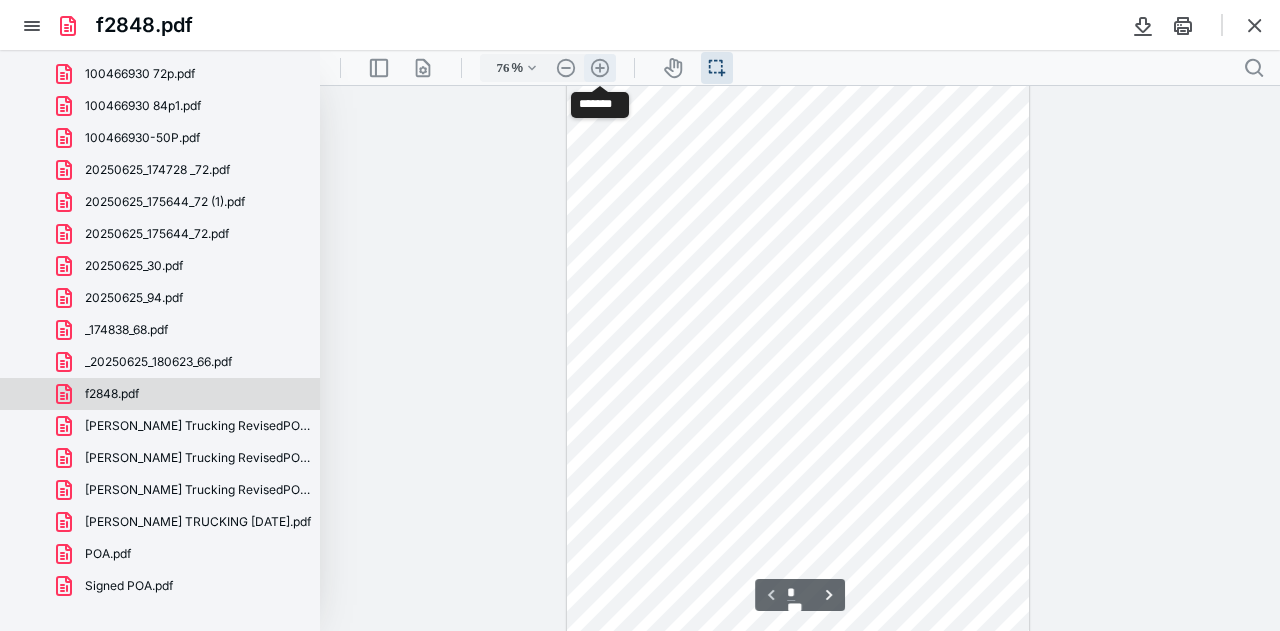 click on ".cls-1{fill:#abb0c4;} icon - header - zoom - in - line" at bounding box center (600, 68) 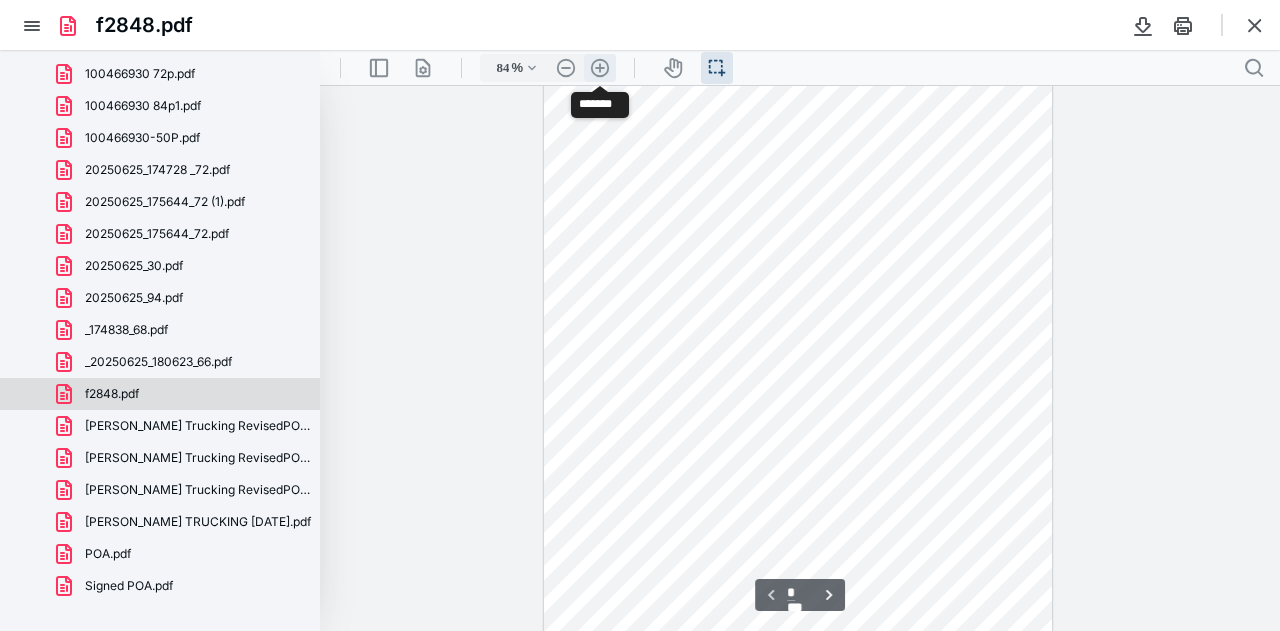 click on ".cls-1{fill:#abb0c4;} icon - header - zoom - in - line" at bounding box center [600, 68] 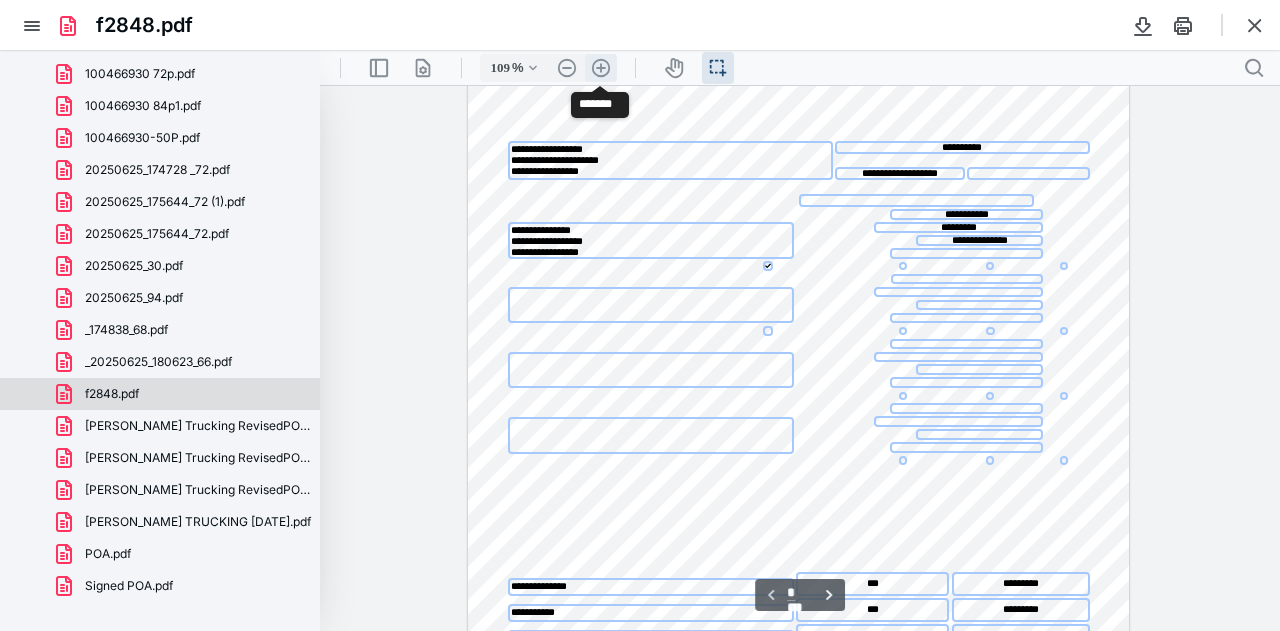 scroll, scrollTop: 211, scrollLeft: 0, axis: vertical 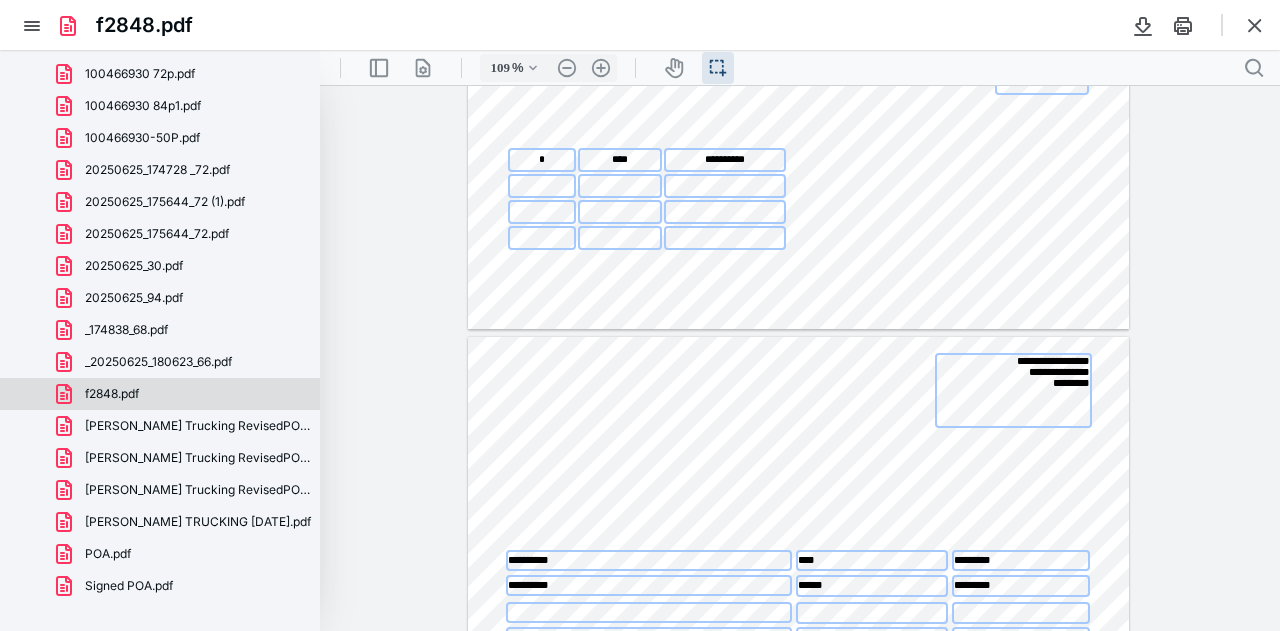 click on "**********" at bounding box center [800, 358] 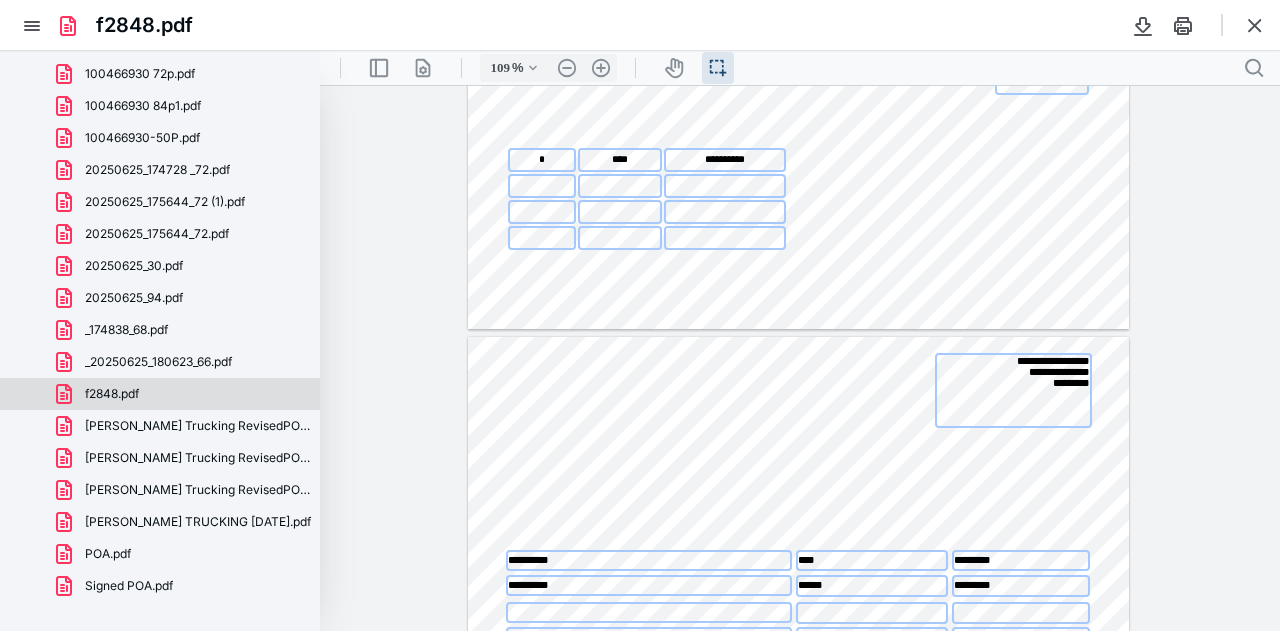 drag, startPoint x: 1269, startPoint y: 247, endPoint x: 1269, endPoint y: 366, distance: 119 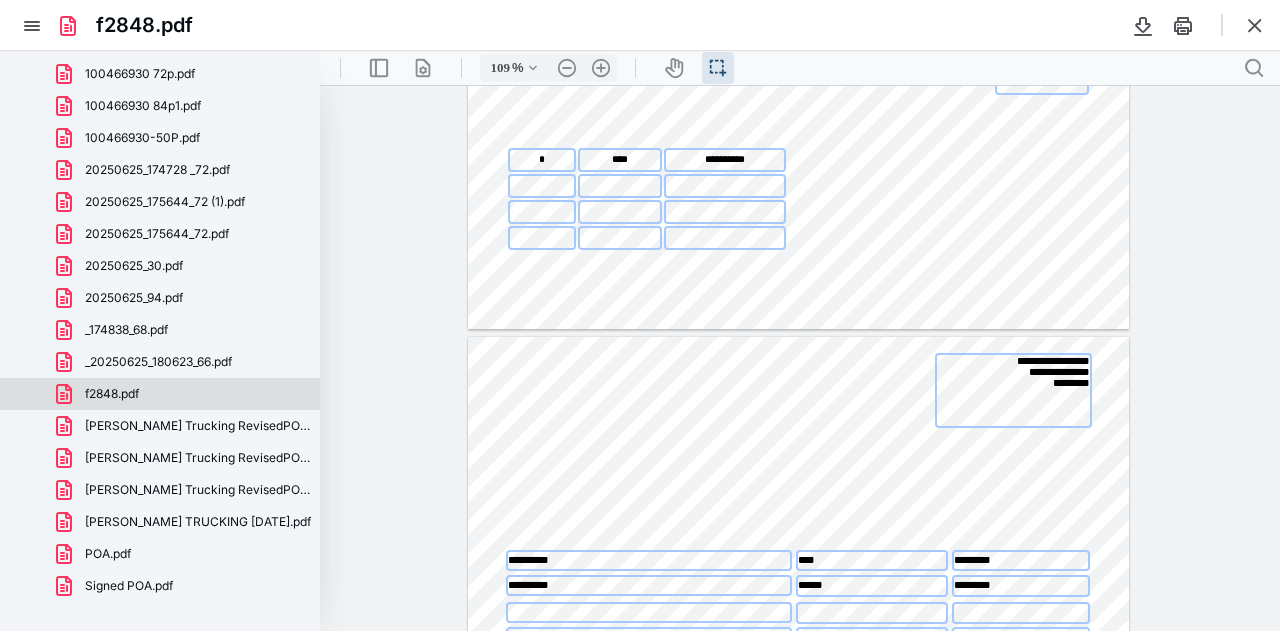 click on "**********" at bounding box center (800, 358) 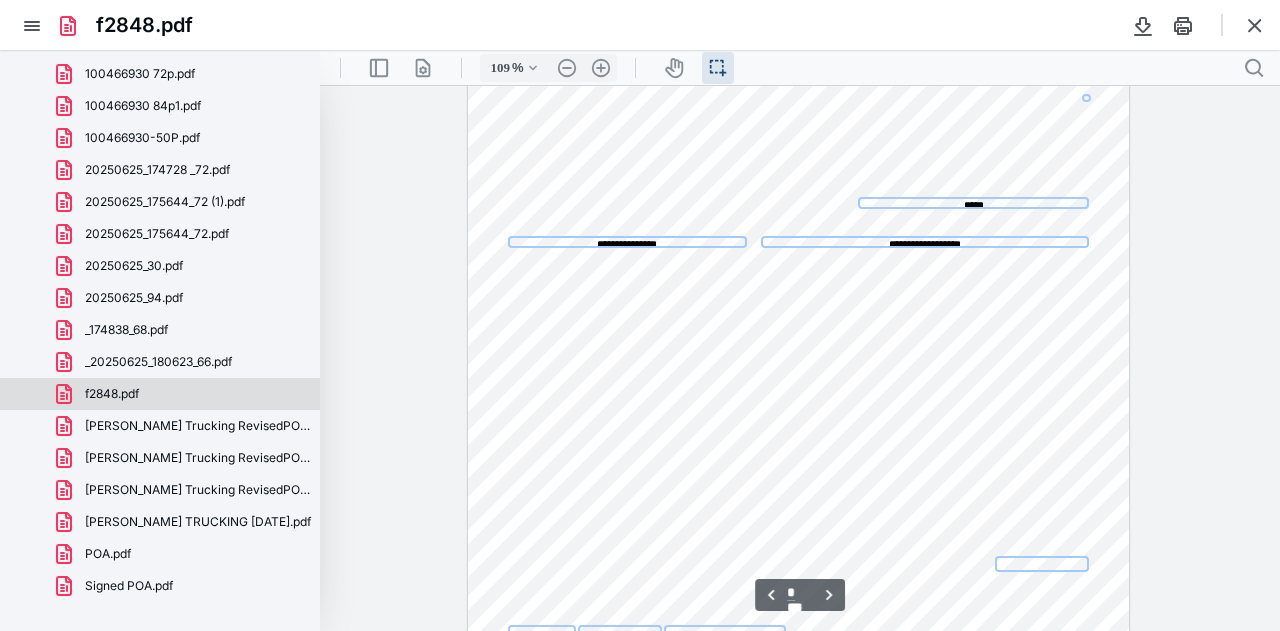 scroll, scrollTop: 527, scrollLeft: 0, axis: vertical 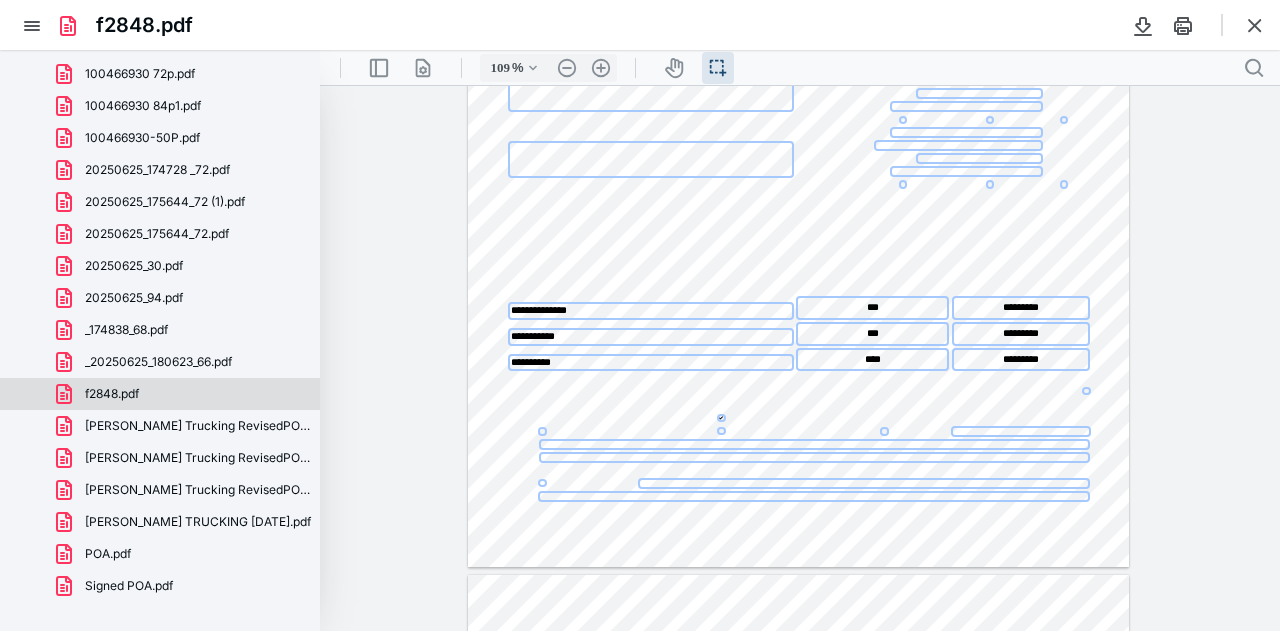 type on "*" 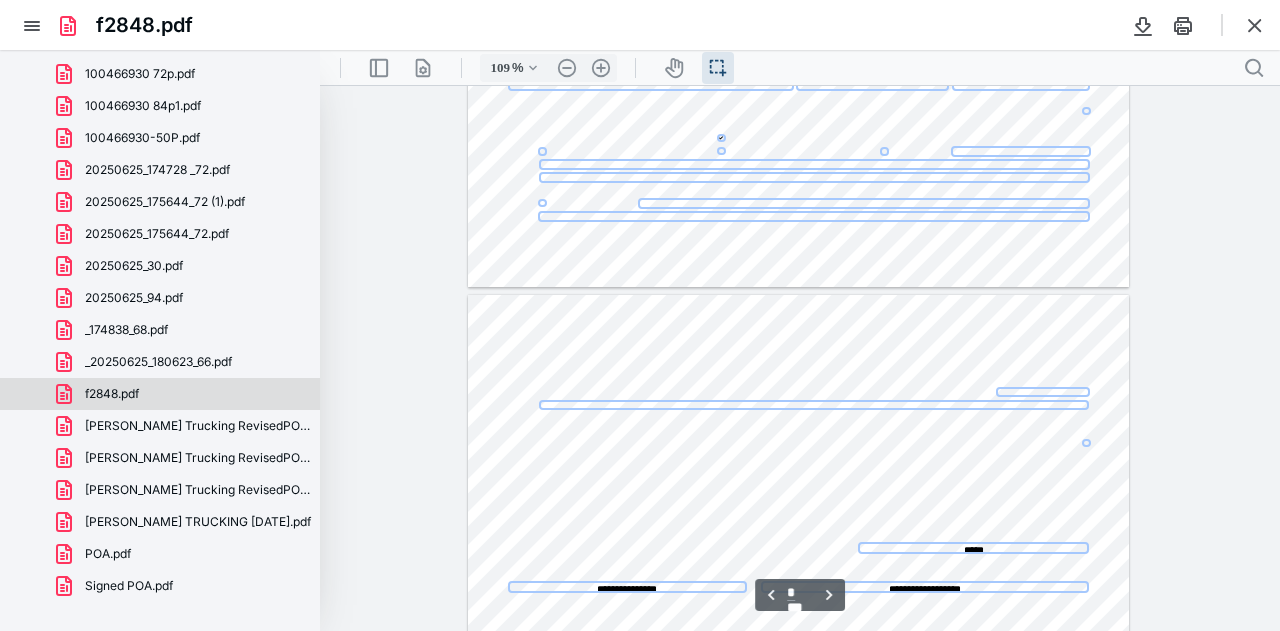scroll, scrollTop: 656, scrollLeft: 0, axis: vertical 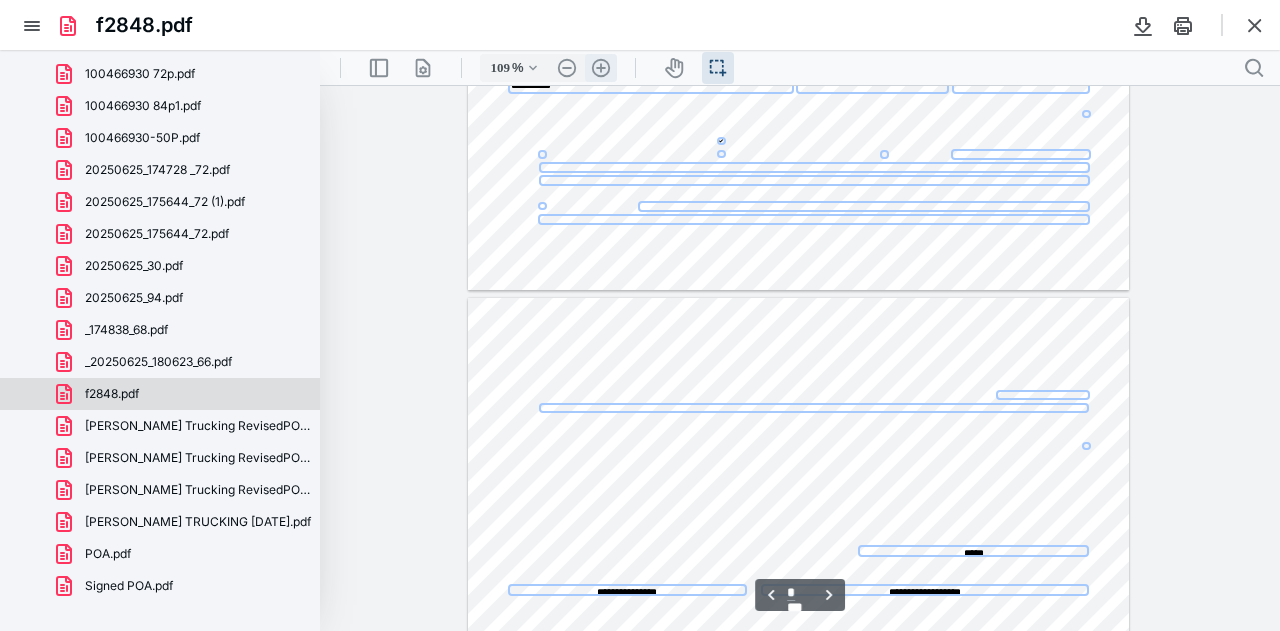 click on ".cls-1{fill:#abb0c4;} icon - header - zoom - in - line" at bounding box center [601, 68] 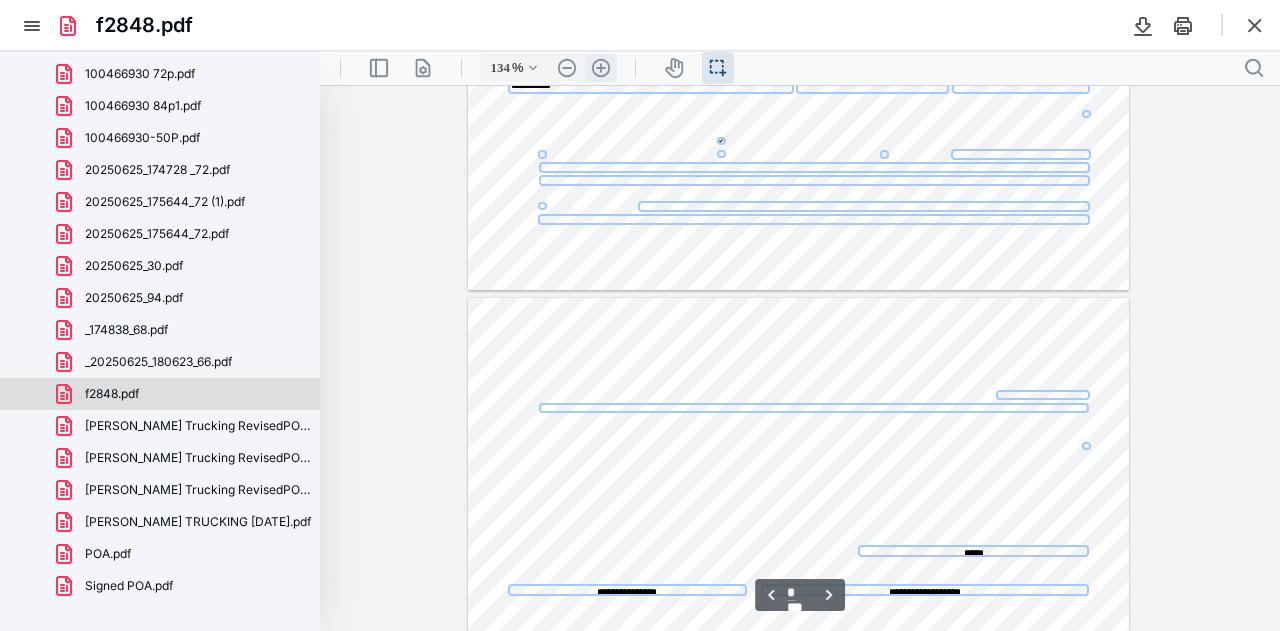 scroll, scrollTop: 867, scrollLeft: 0, axis: vertical 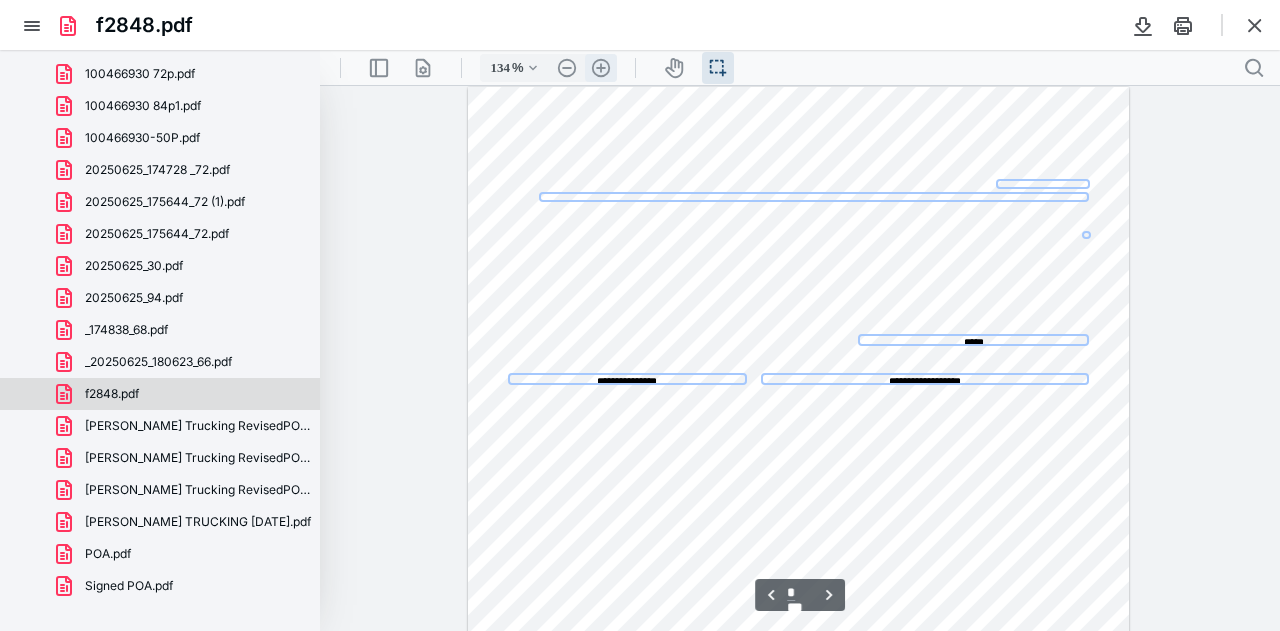 click on ".cls-1{fill:#abb0c4;} icon - header - zoom - in - line" at bounding box center [601, 68] 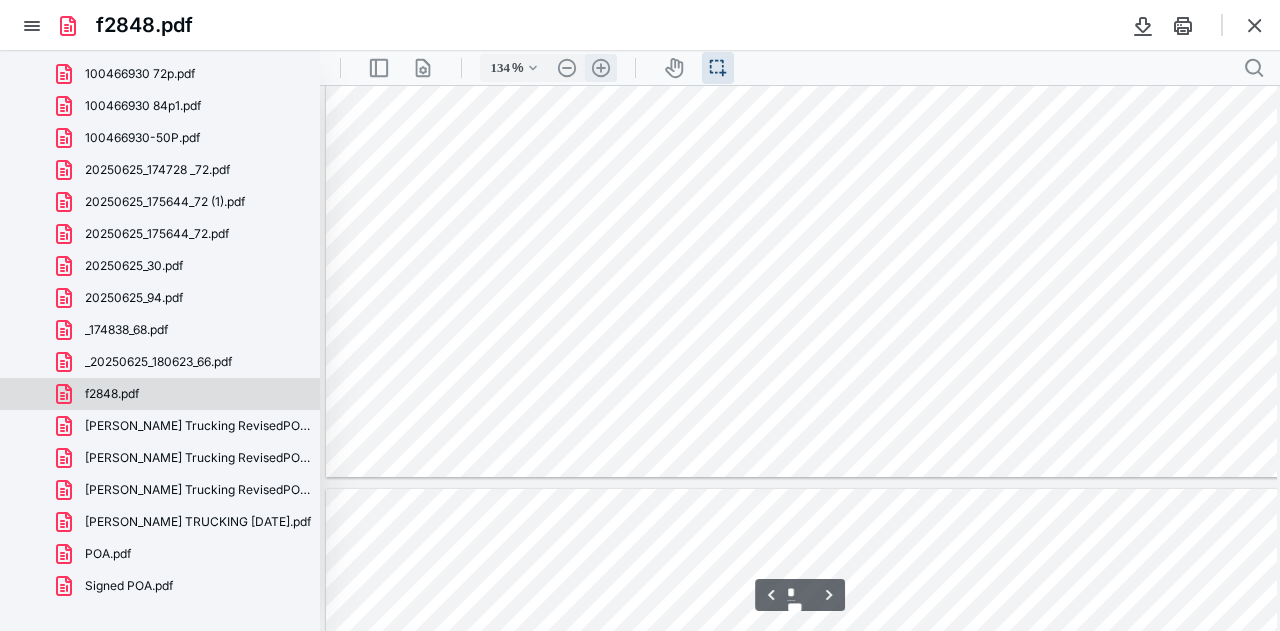 type on "159" 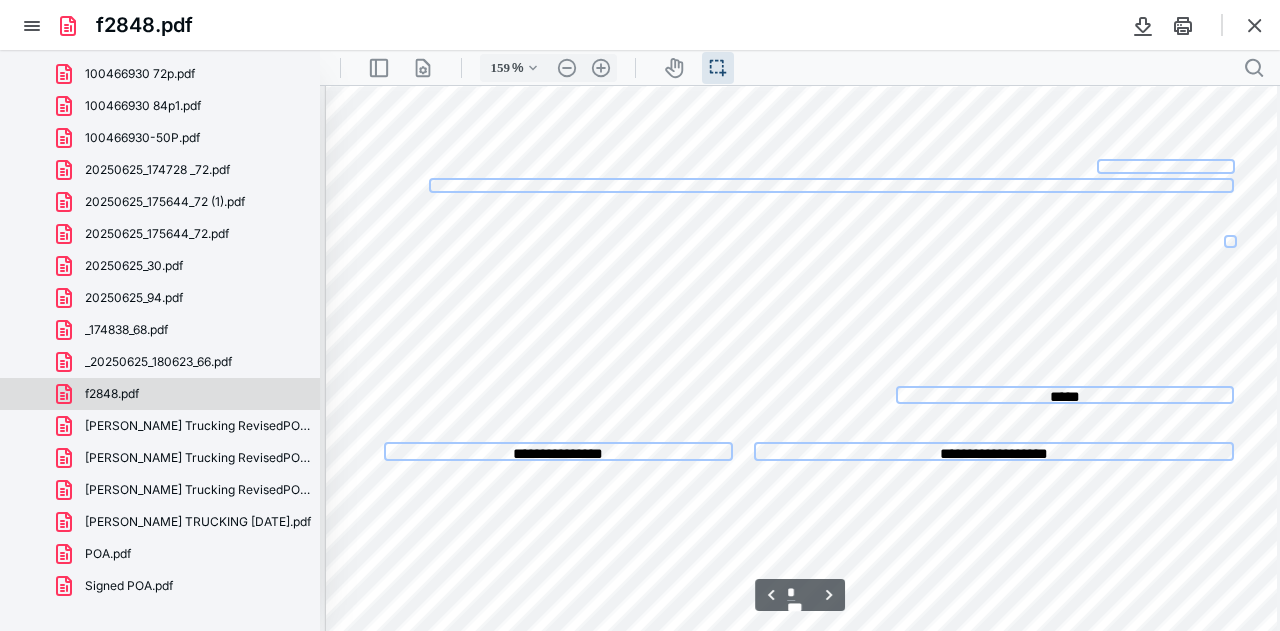 scroll, scrollTop: 1330, scrollLeft: 0, axis: vertical 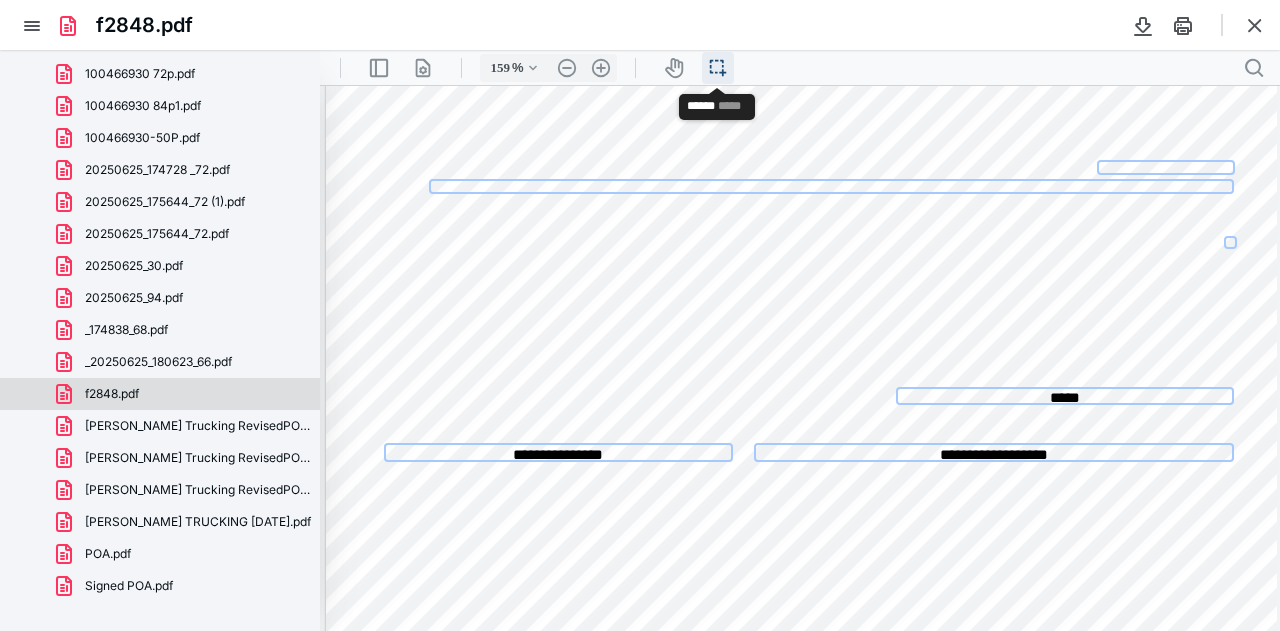 click on "icon / operation / multi select" at bounding box center (718, 68) 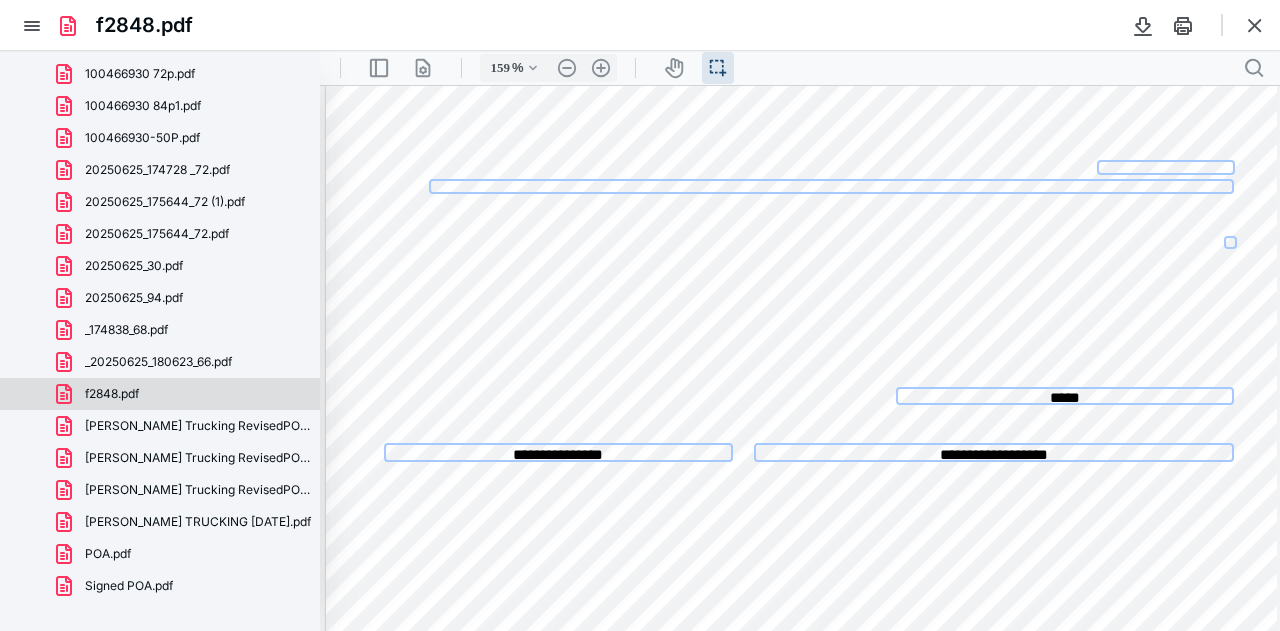 click at bounding box center (831, 187) 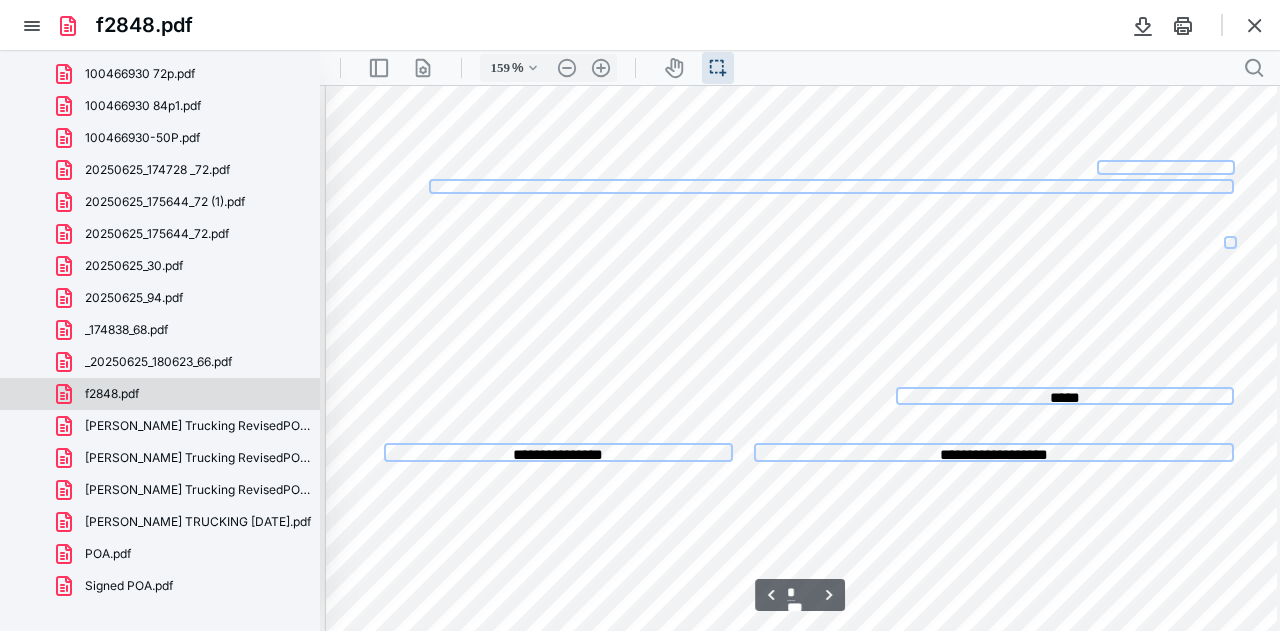 type on "*" 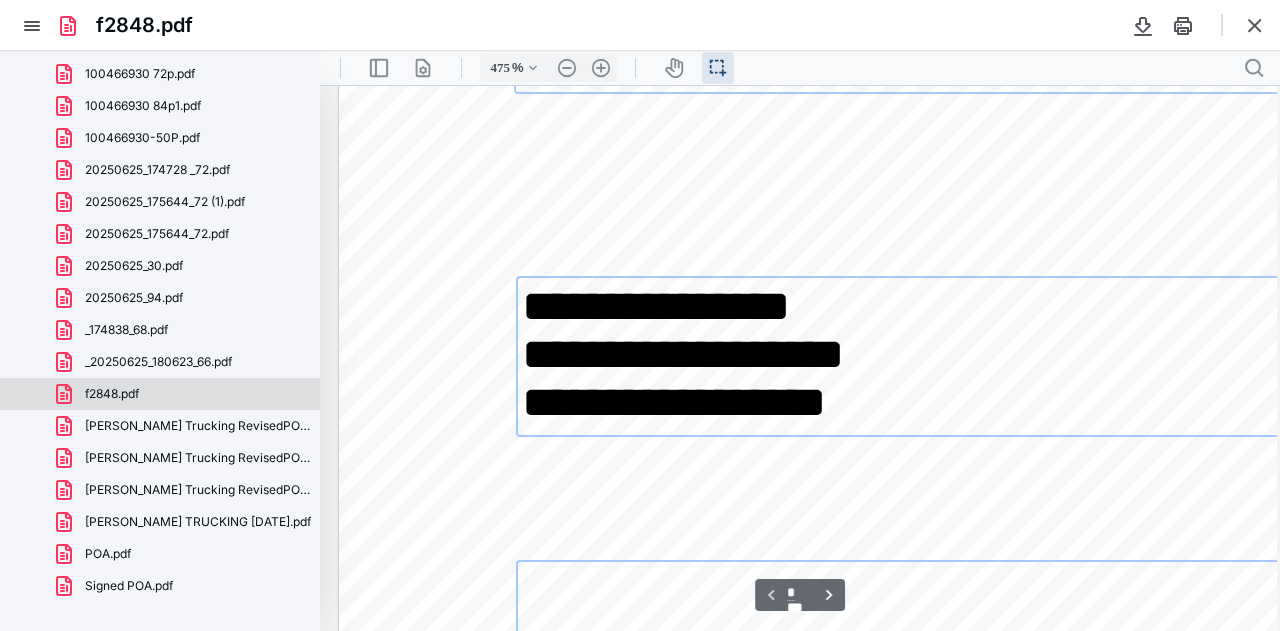 scroll, scrollTop: 2614, scrollLeft: 1909, axis: both 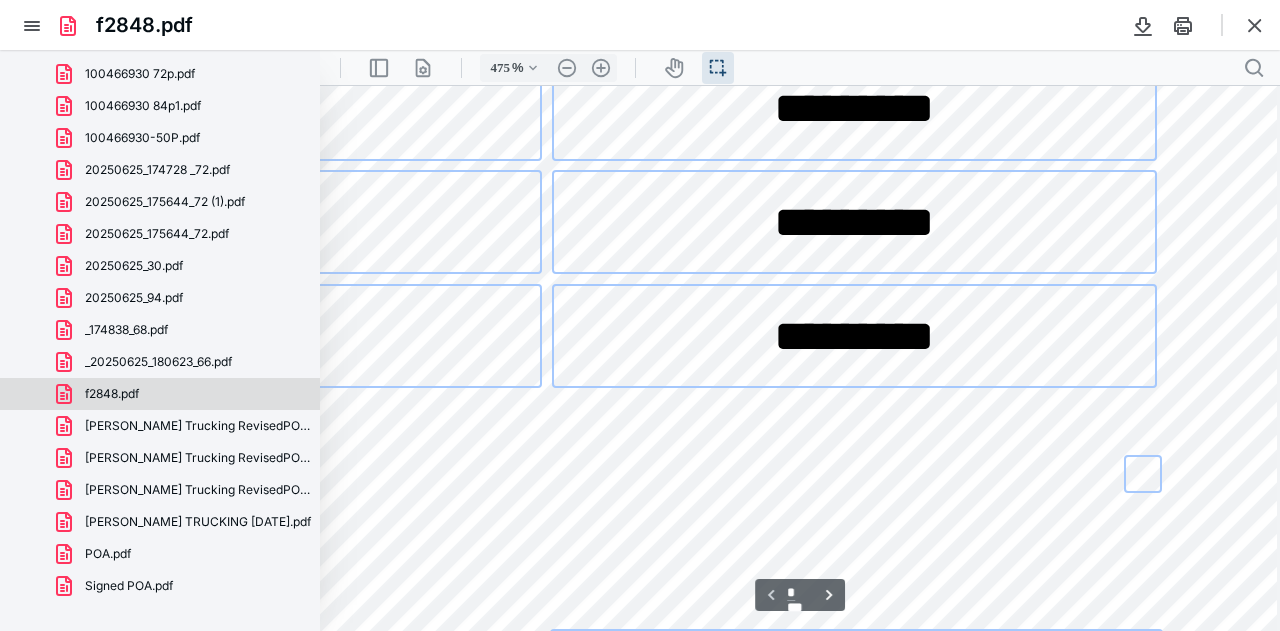 click on "**********" at bounding box center [-119, -631] 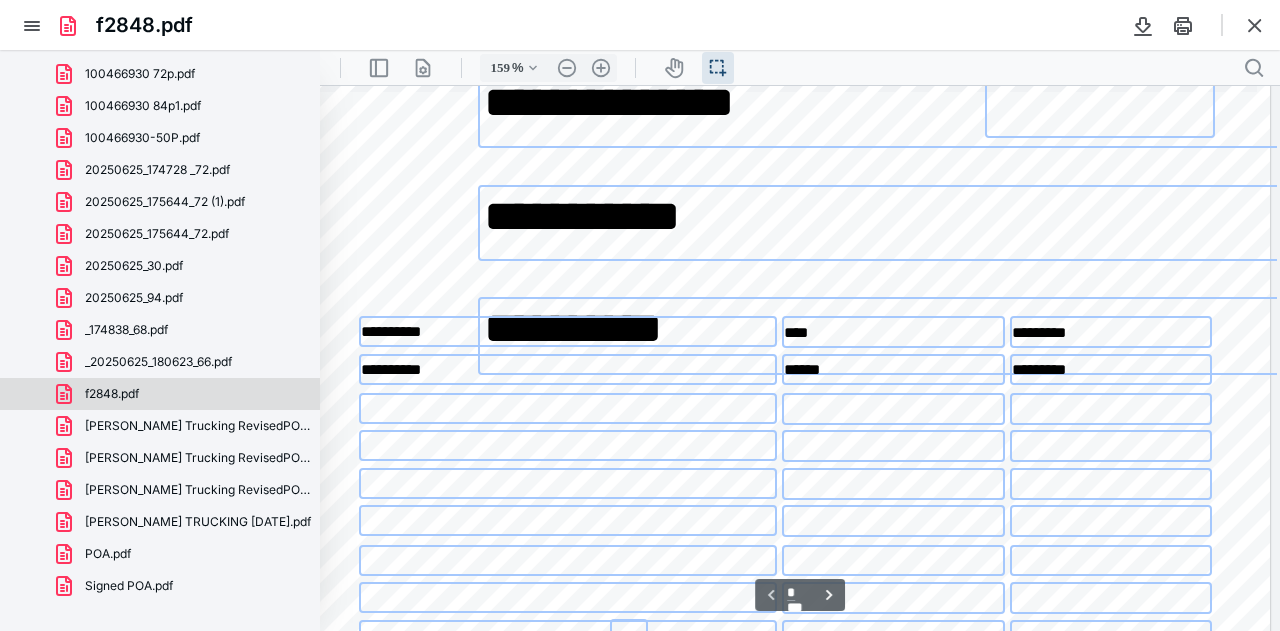 scroll, scrollTop: 854, scrollLeft: 4, axis: both 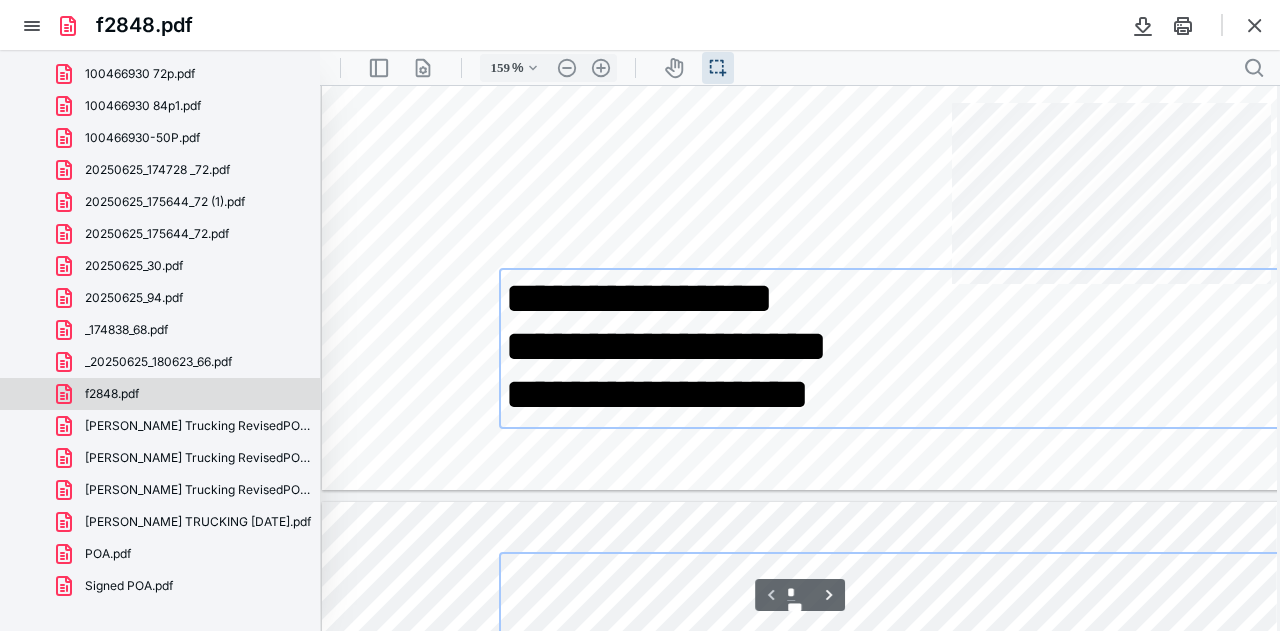 click on "**********" at bounding box center (1773, 1116) 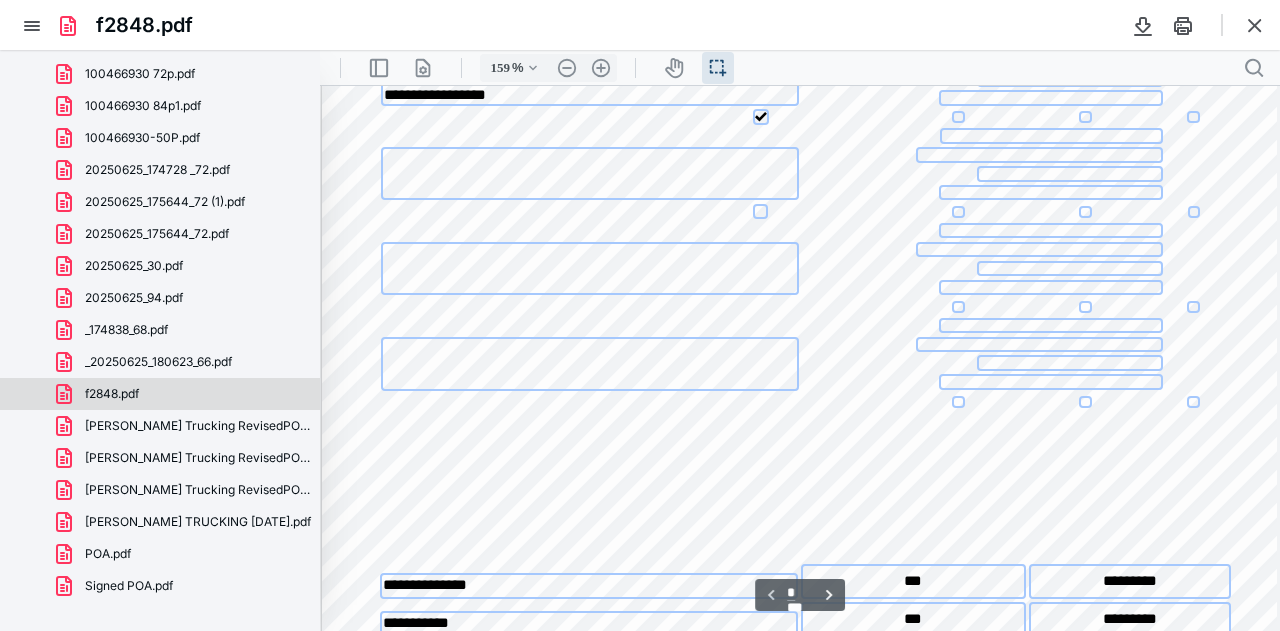 scroll, scrollTop: 0, scrollLeft: 4, axis: horizontal 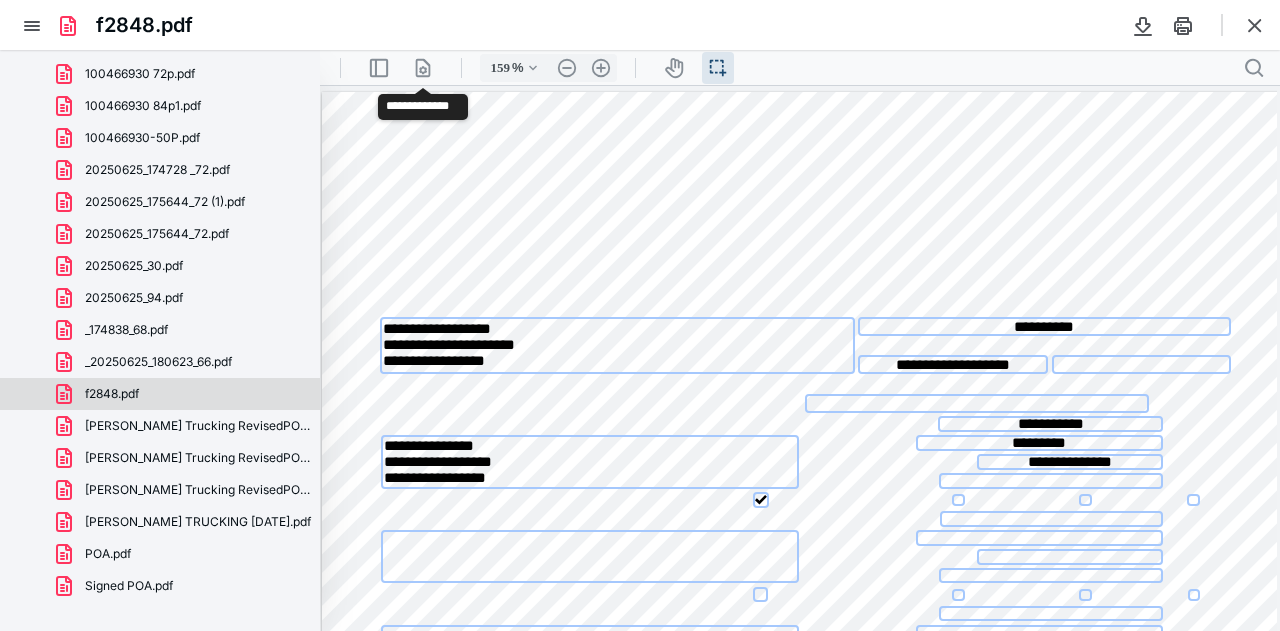 click on ".cls-1{fill:#abb0c4;} icon - header - page manipulation - line" at bounding box center [423, 68] 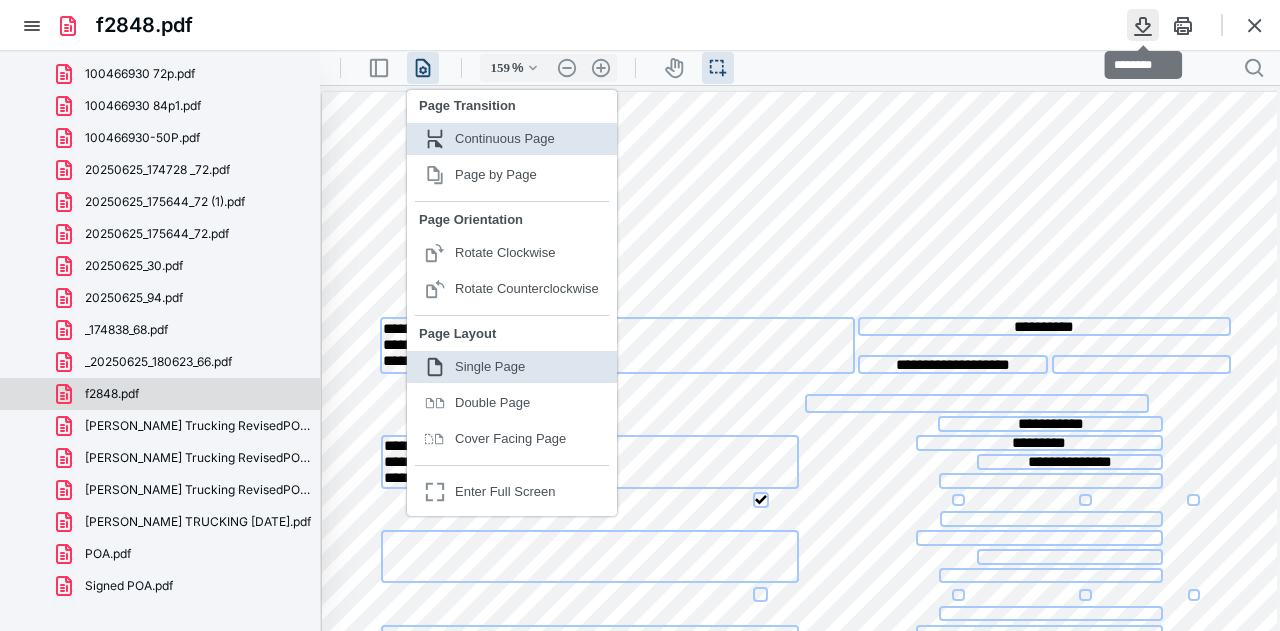 click at bounding box center (1143, 25) 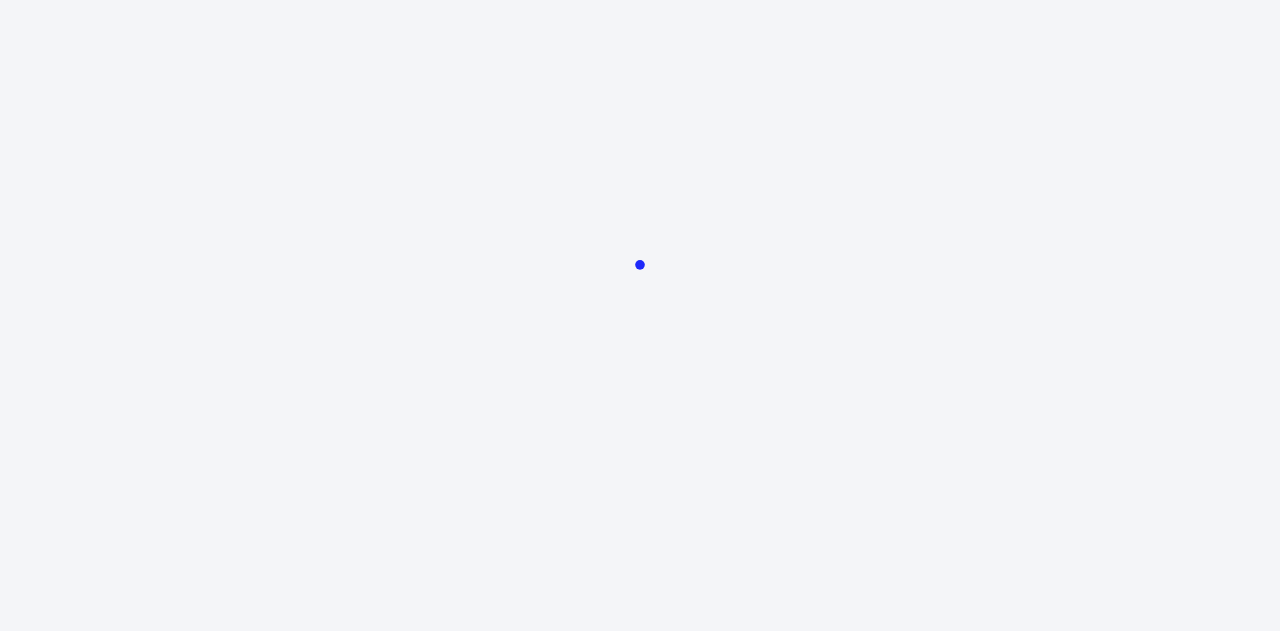 scroll, scrollTop: 0, scrollLeft: 0, axis: both 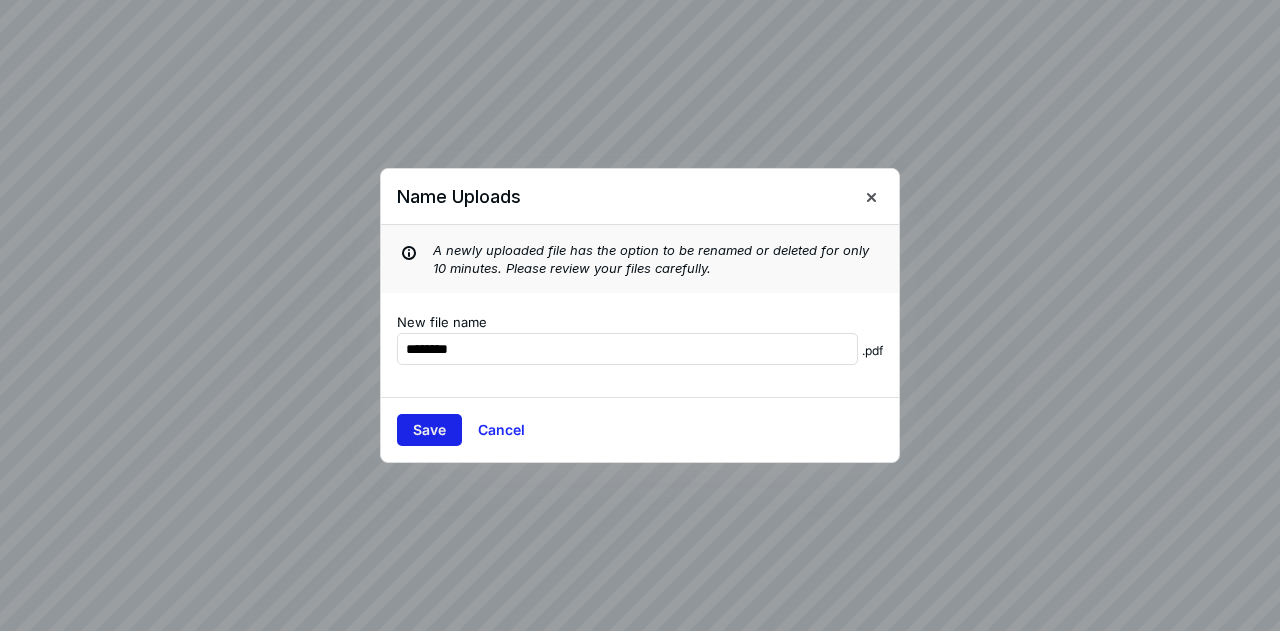 click on "Save" at bounding box center [429, 430] 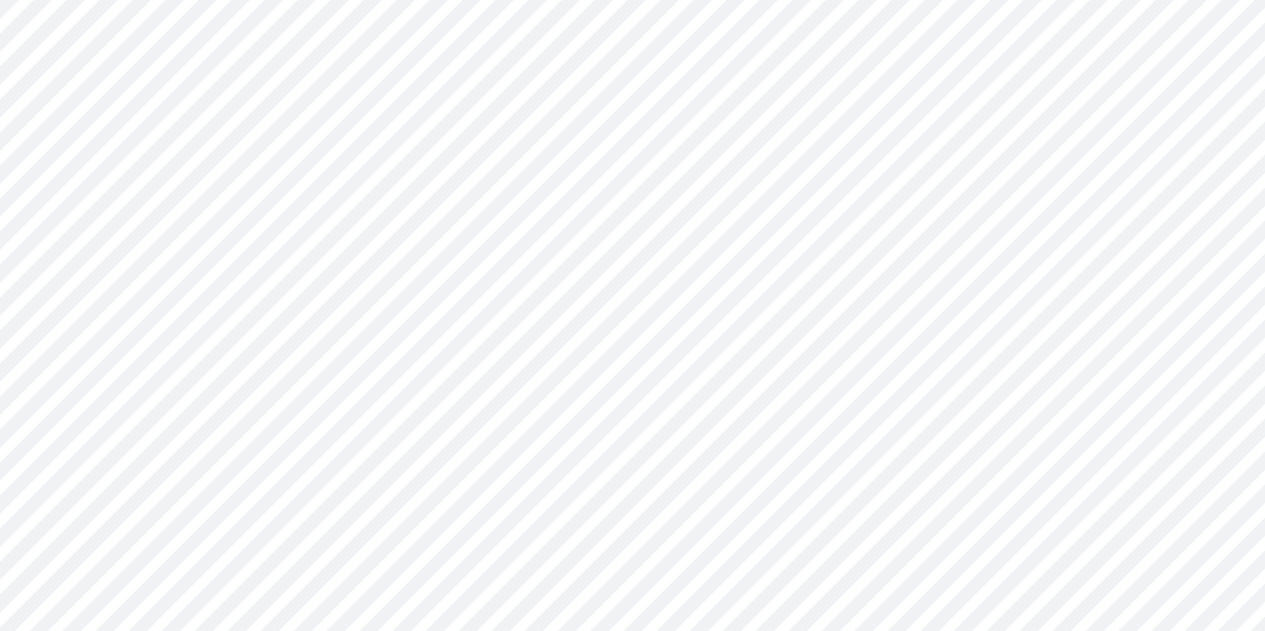 scroll, scrollTop: 552, scrollLeft: 0, axis: vertical 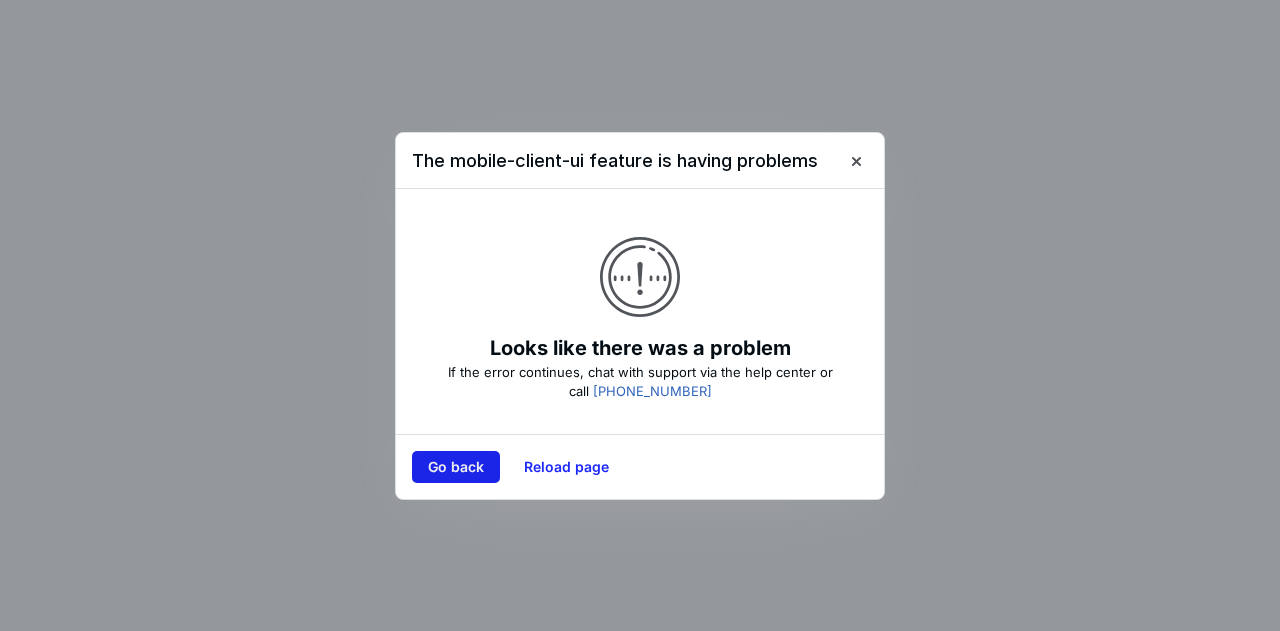 click on "Go back" at bounding box center [456, 467] 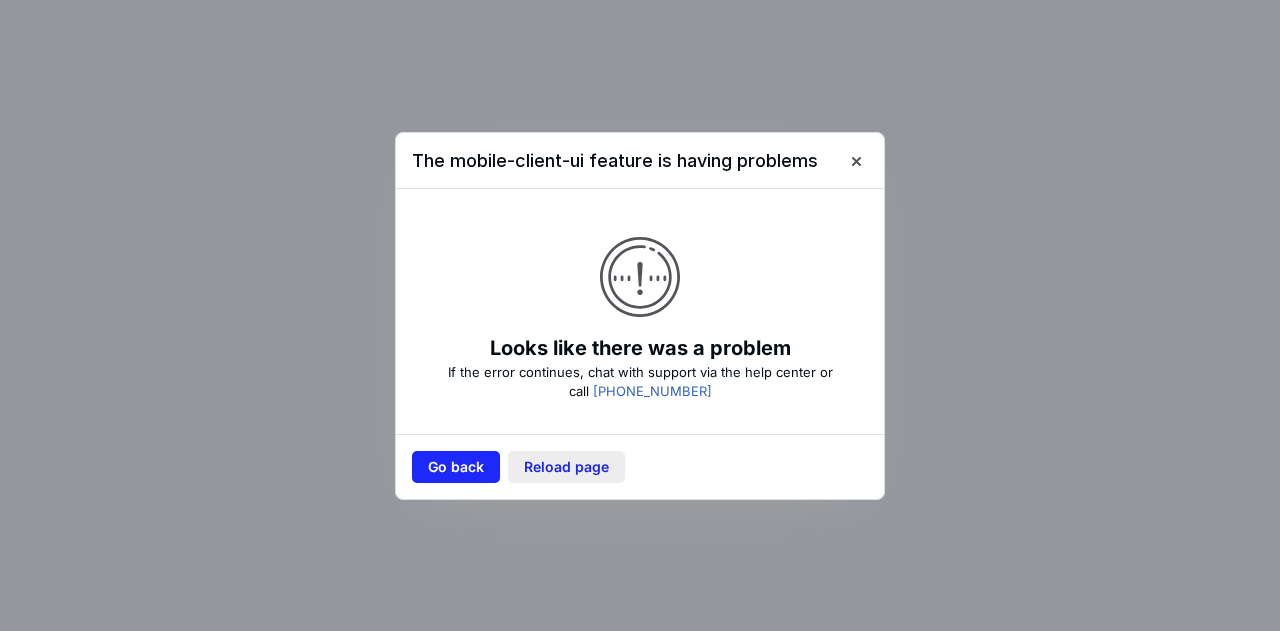 click on "Reload page" at bounding box center [566, 467] 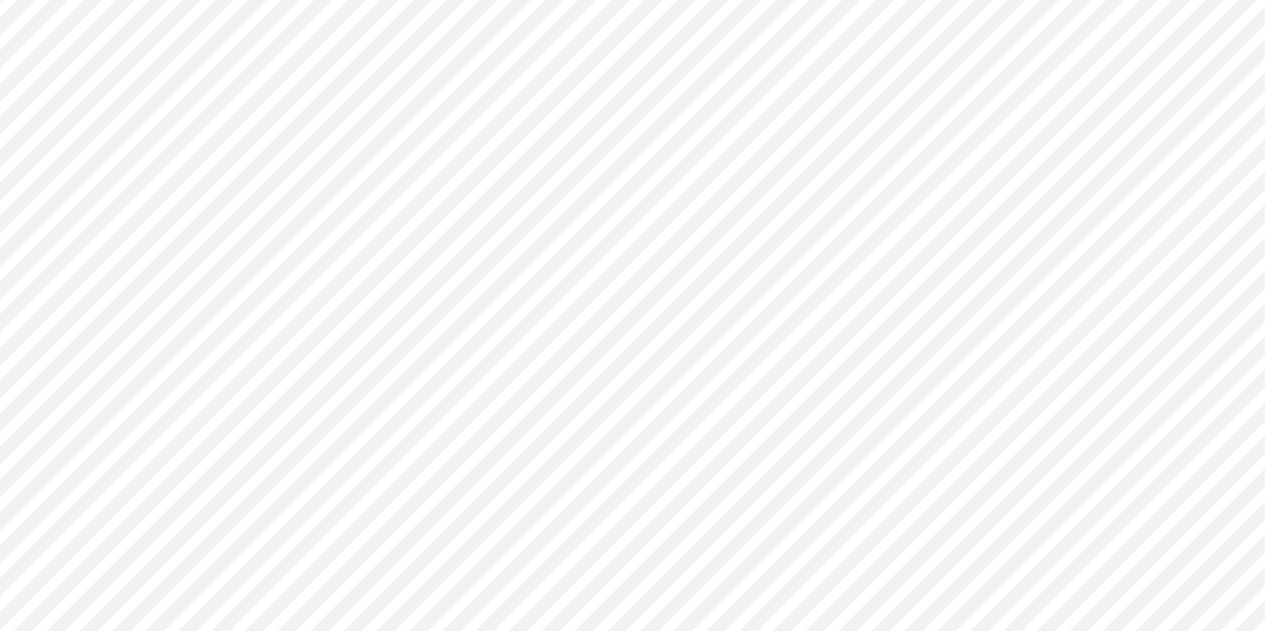 scroll, scrollTop: 475, scrollLeft: 0, axis: vertical 